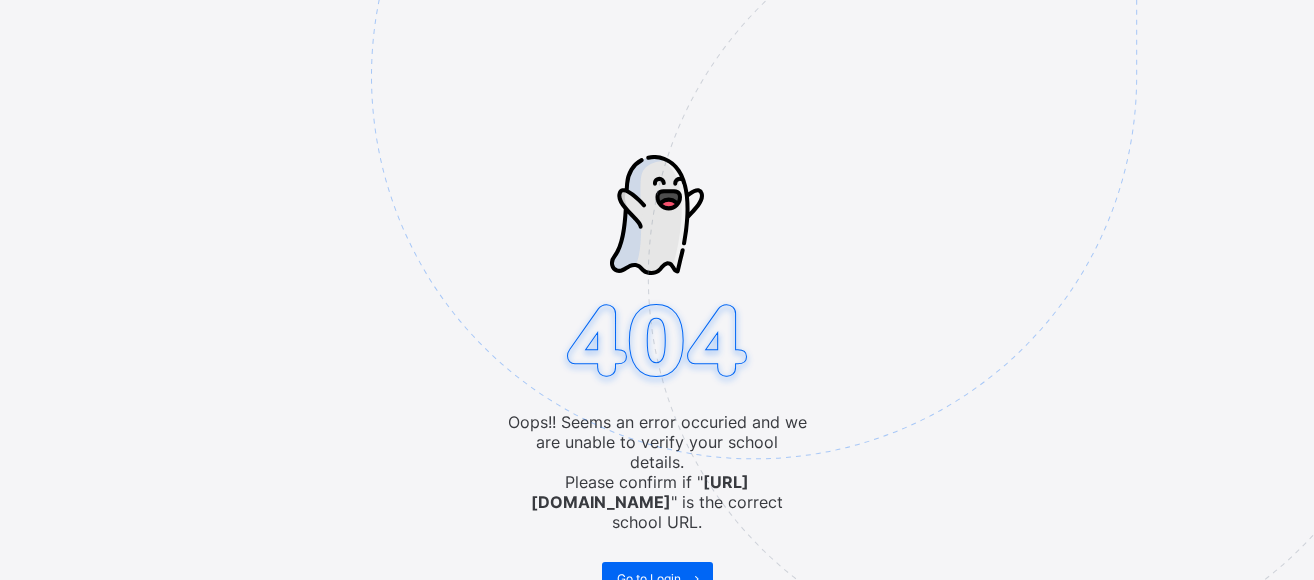 scroll, scrollTop: 0, scrollLeft: 0, axis: both 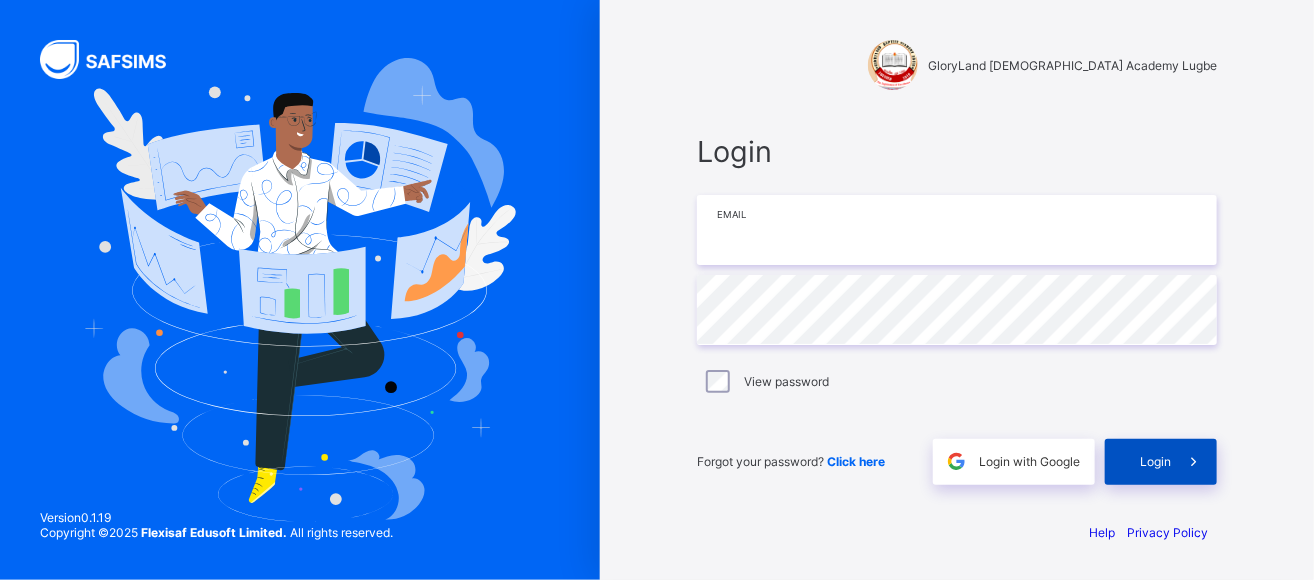 type on "**********" 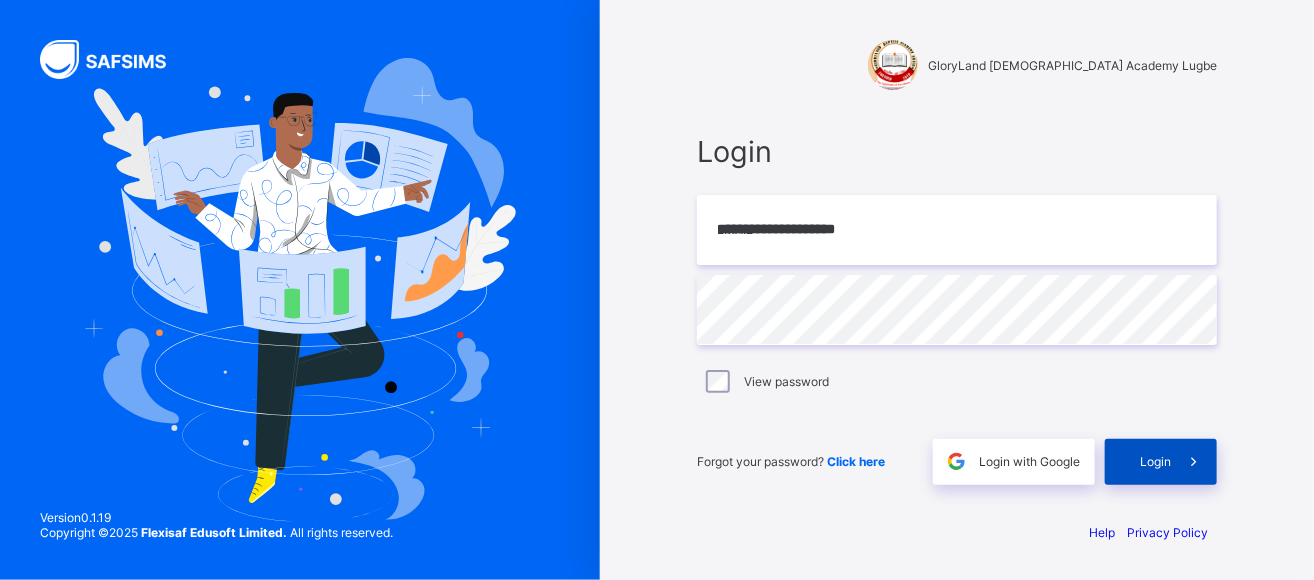 click on "Login" at bounding box center [1155, 461] 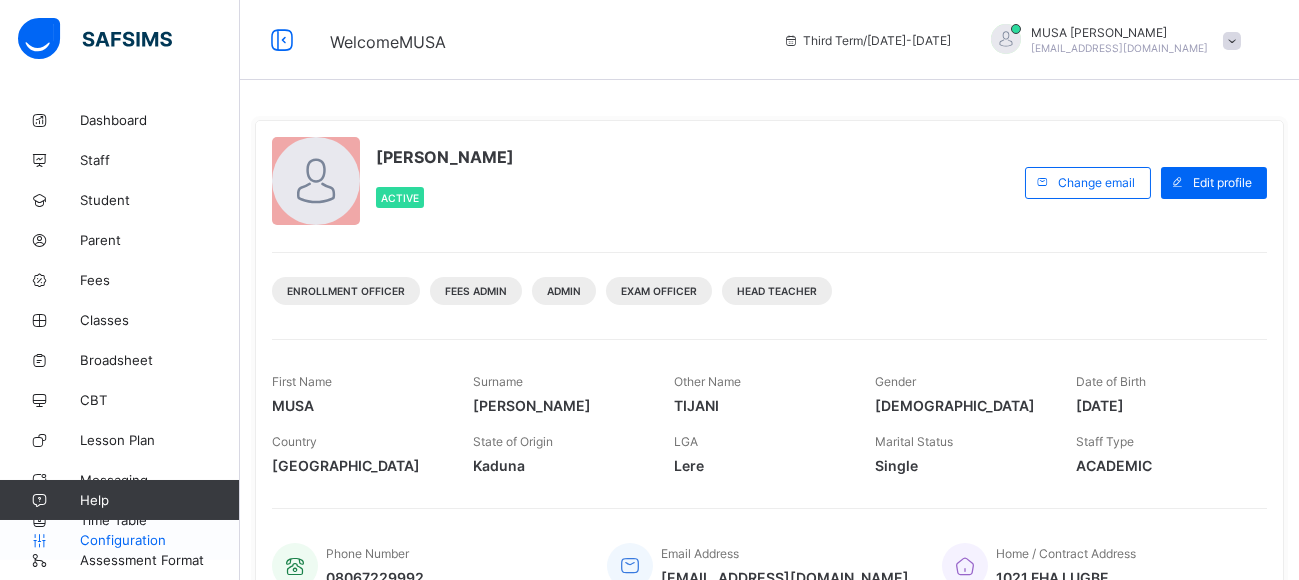 click on "Configuration" at bounding box center [119, 540] 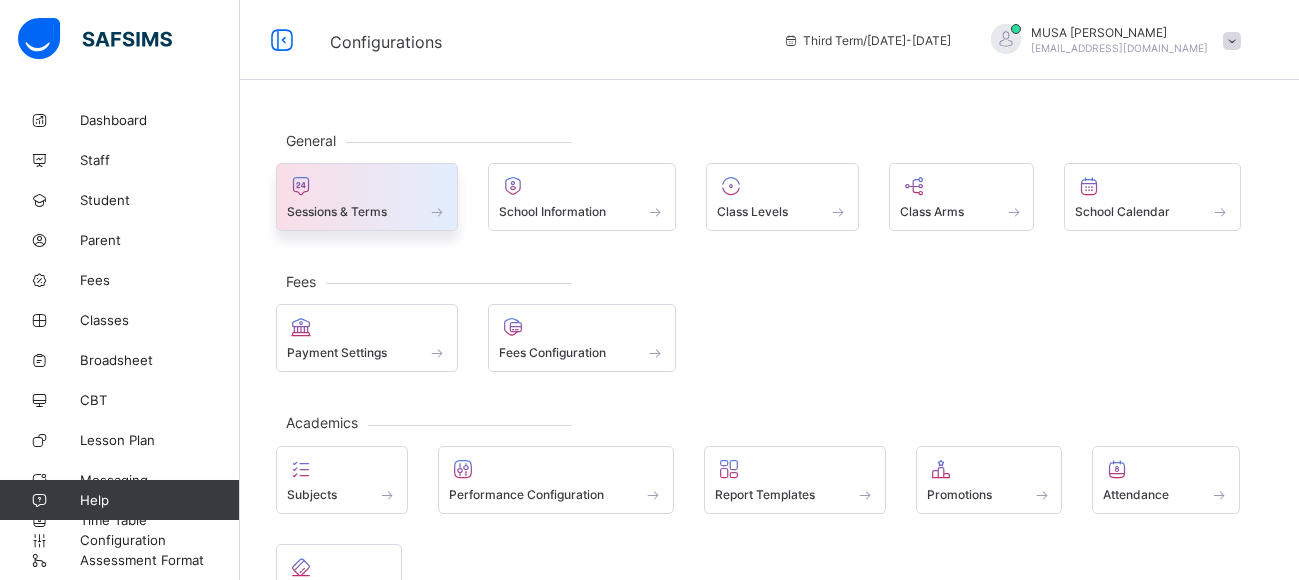 click at bounding box center (367, 186) 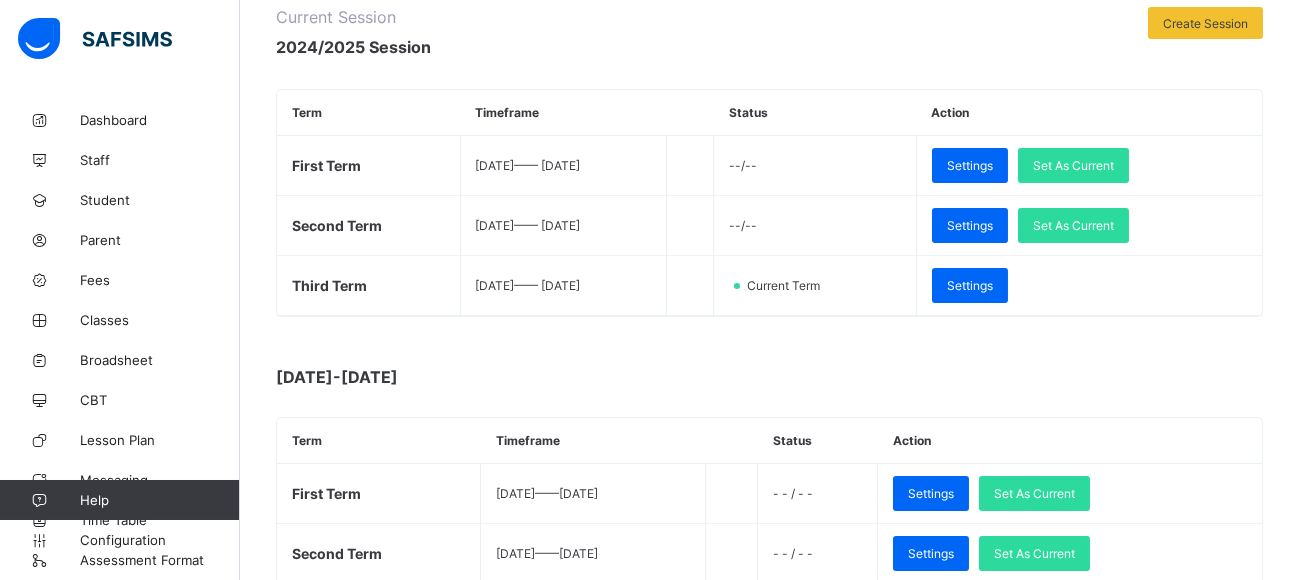 scroll, scrollTop: 438, scrollLeft: 0, axis: vertical 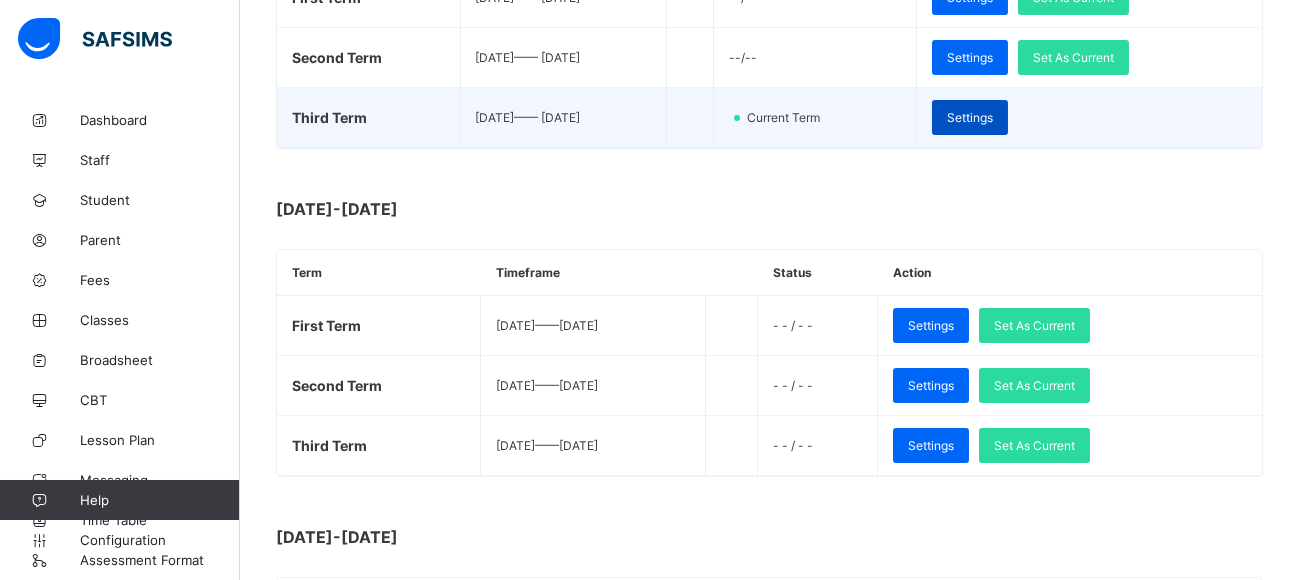 click on "Settings" at bounding box center [970, 117] 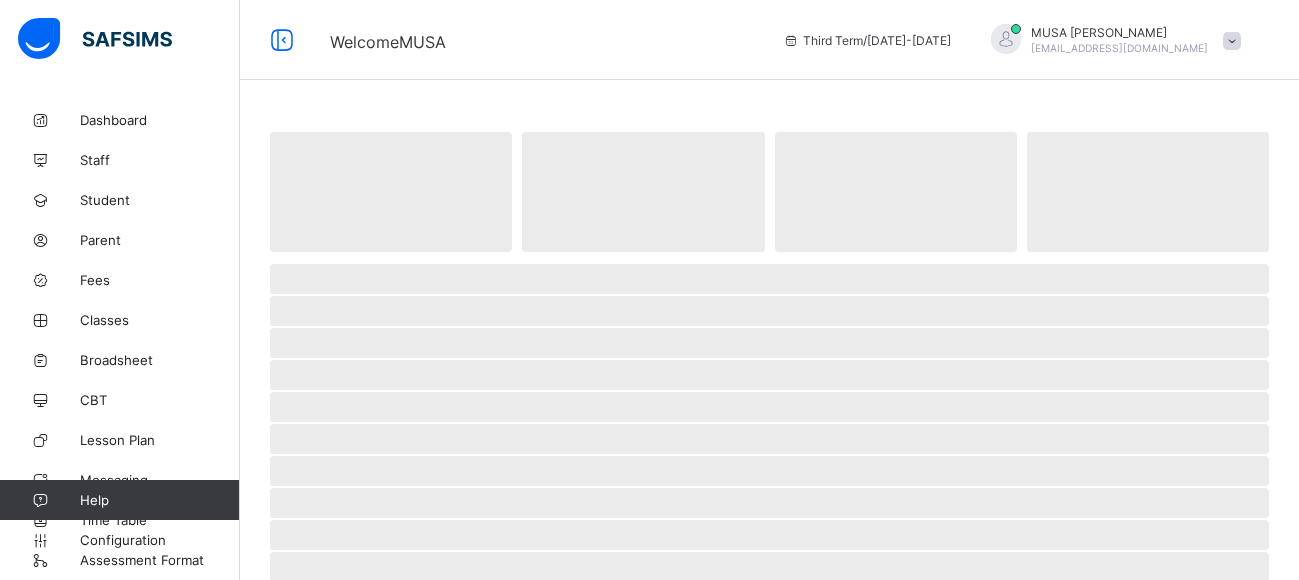 scroll, scrollTop: 0, scrollLeft: 0, axis: both 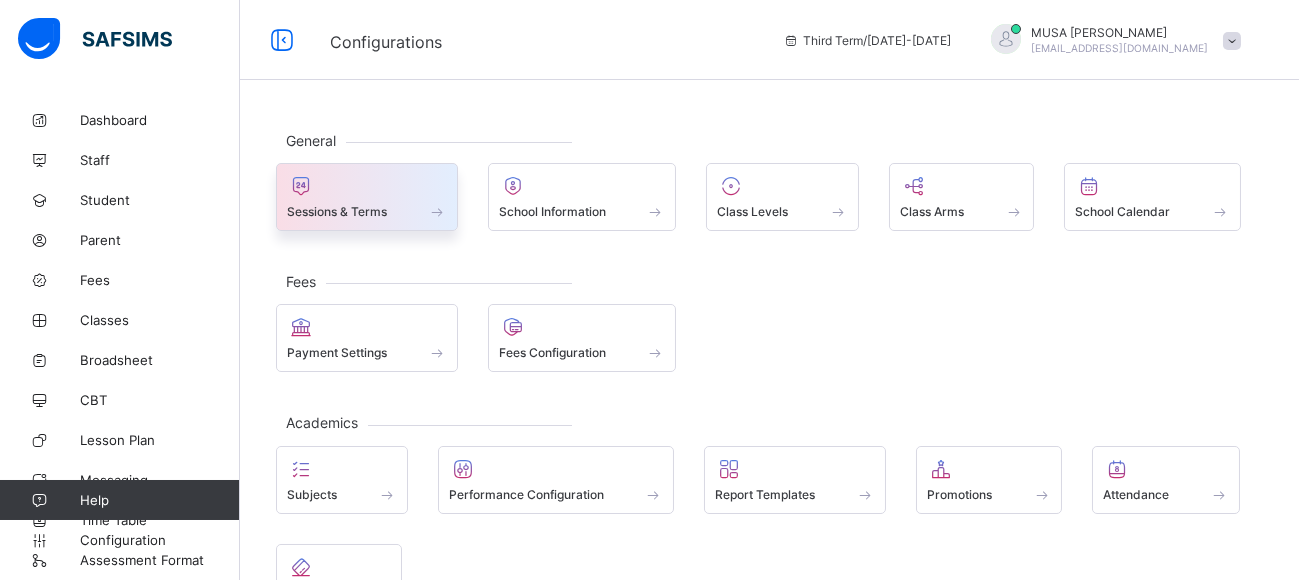 click at bounding box center [367, 186] 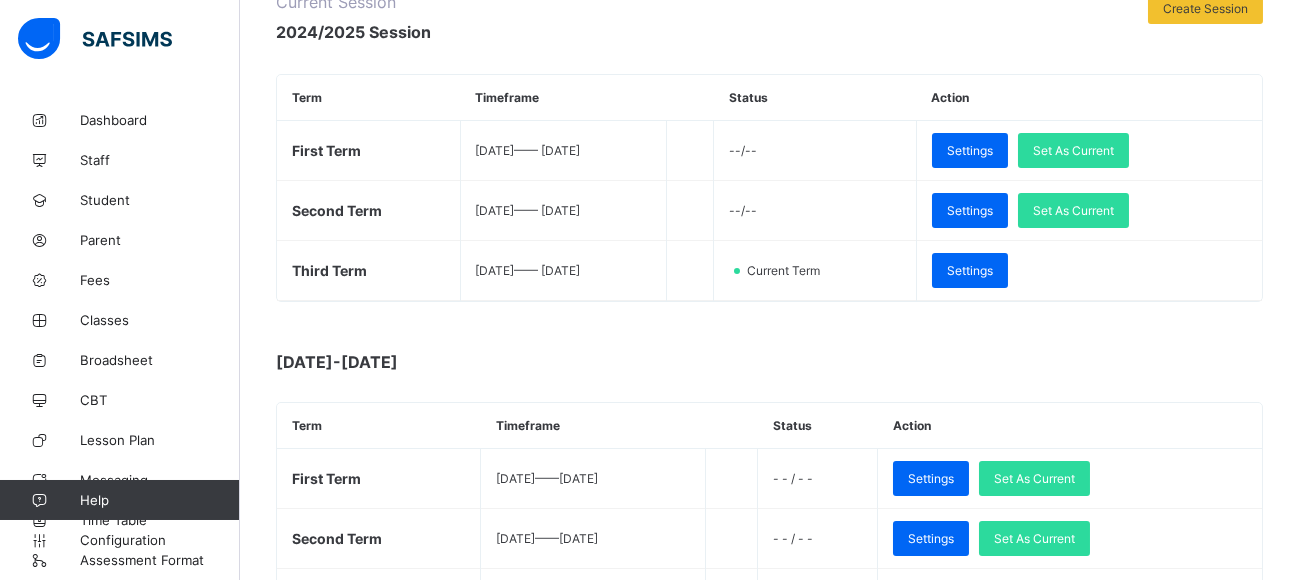 scroll, scrollTop: 392, scrollLeft: 0, axis: vertical 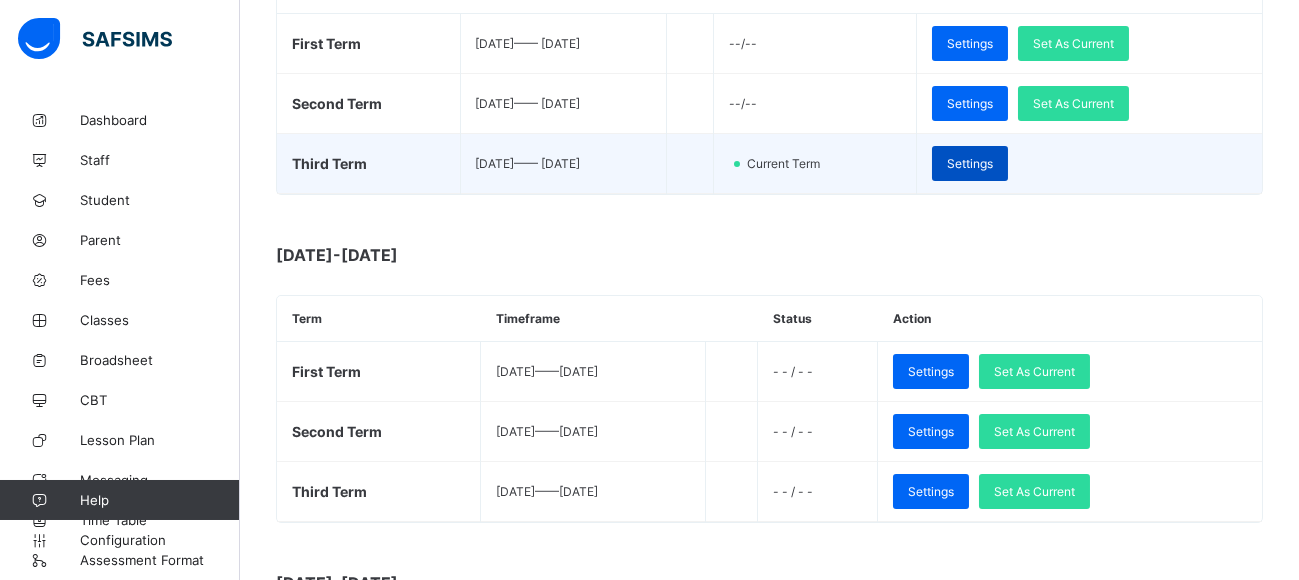 click on "Settings" at bounding box center (970, 163) 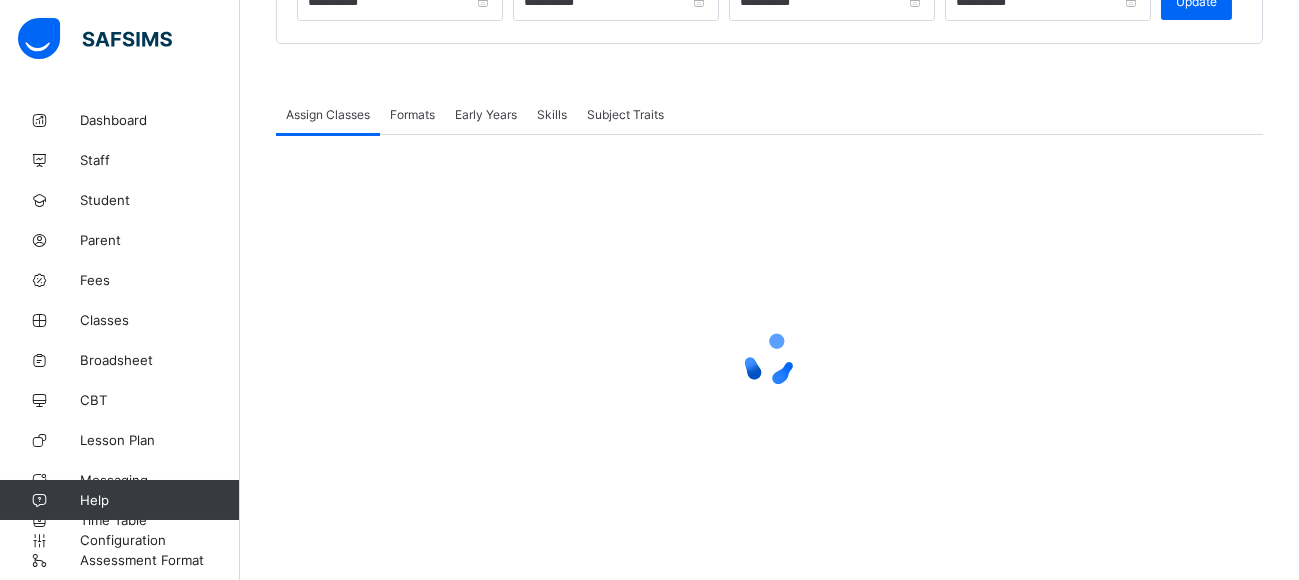 scroll, scrollTop: 318, scrollLeft: 0, axis: vertical 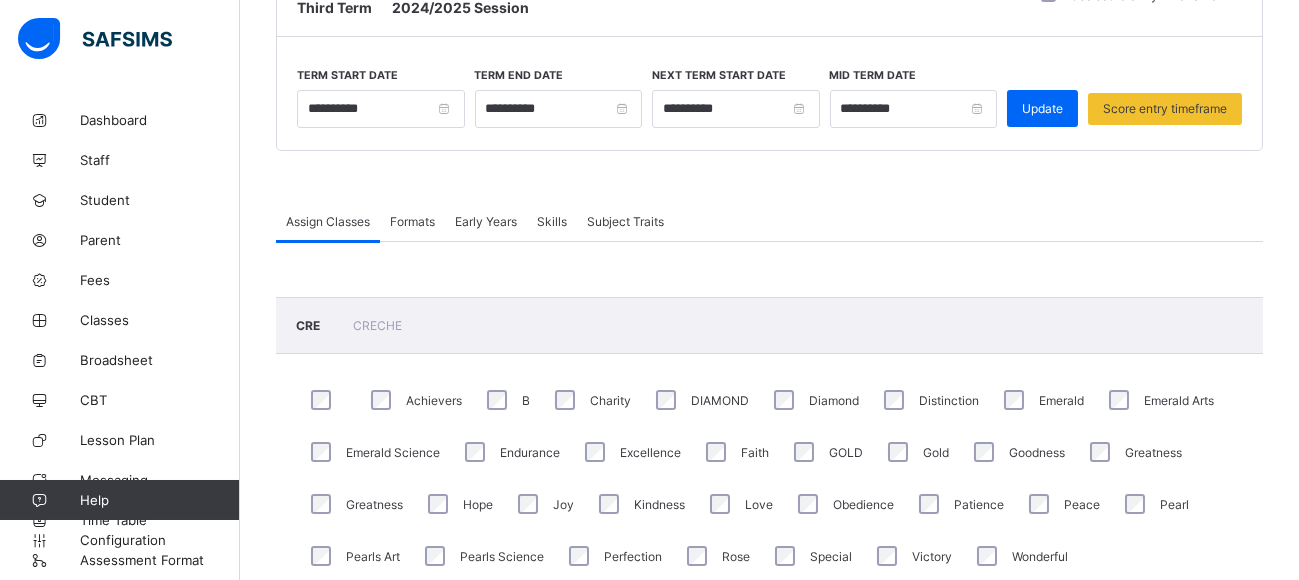 click at bounding box center (769, 176) 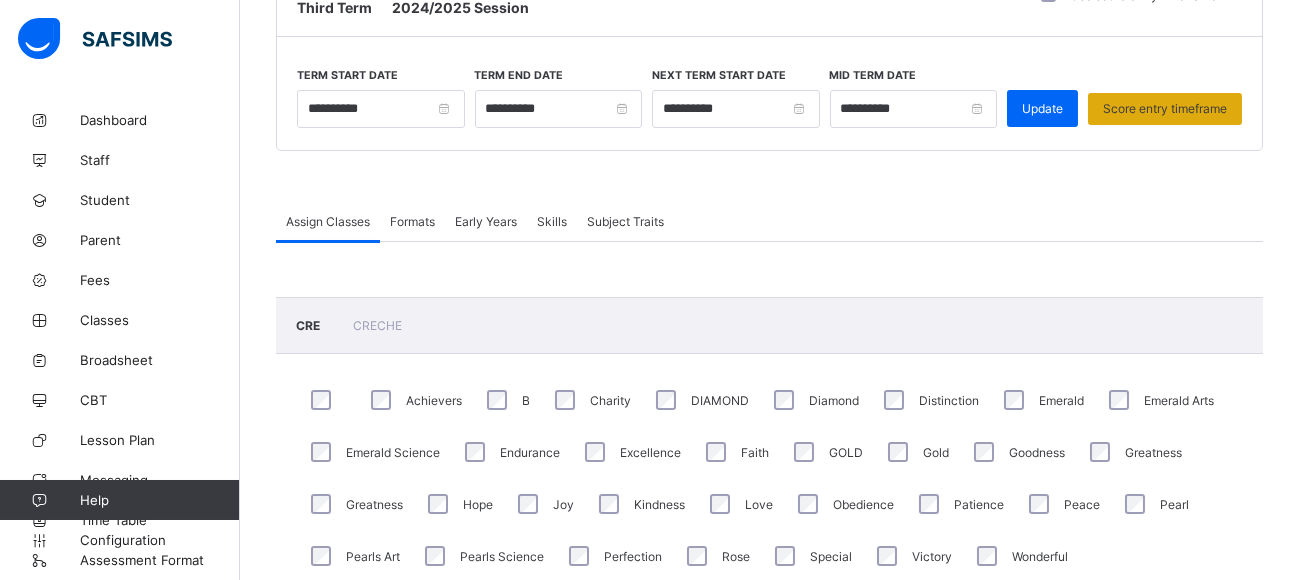 click on "Score entry timeframe" at bounding box center [1165, 108] 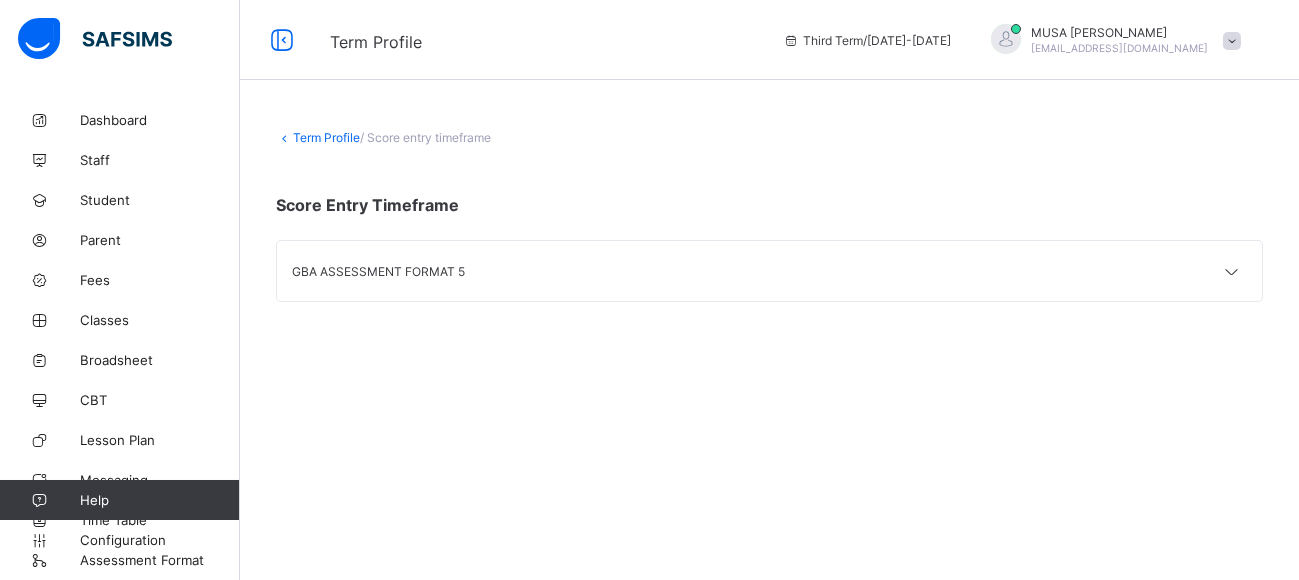 scroll, scrollTop: 0, scrollLeft: 0, axis: both 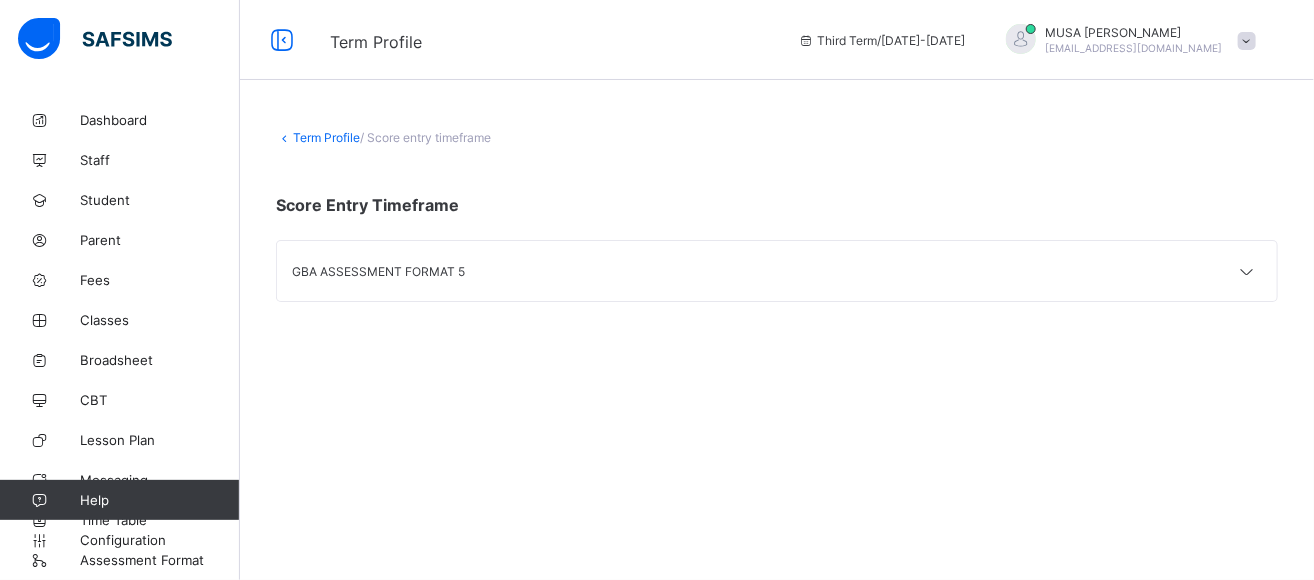 click on "GBA ASSESSMENT FORMAT 5" at bounding box center [777, 271] 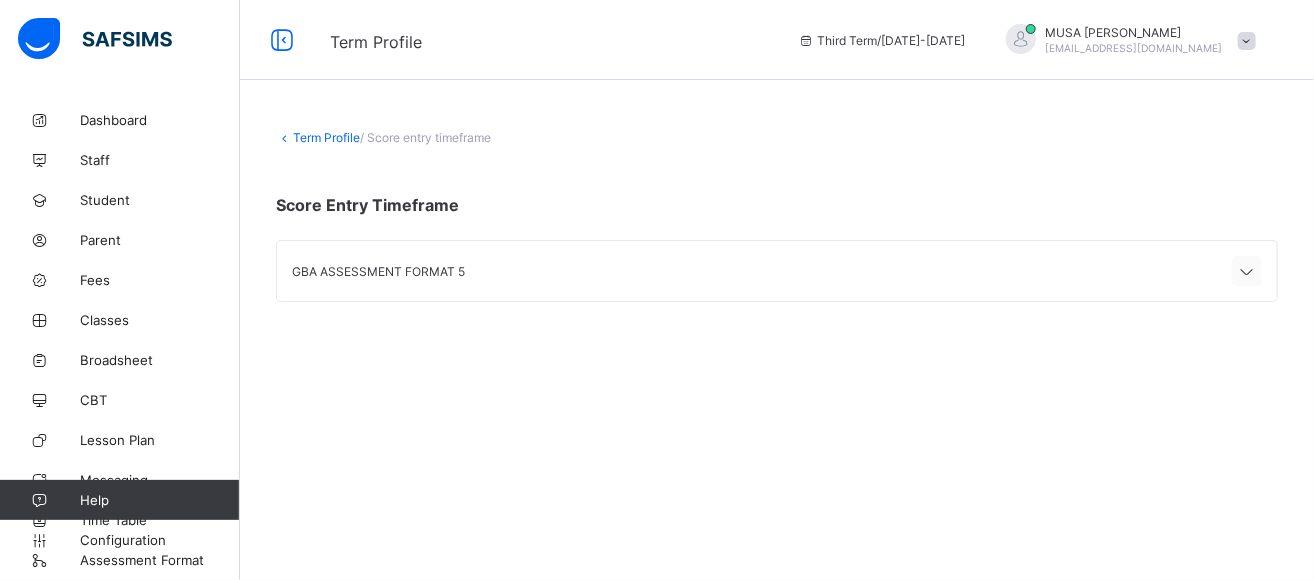 click at bounding box center [1247, 271] 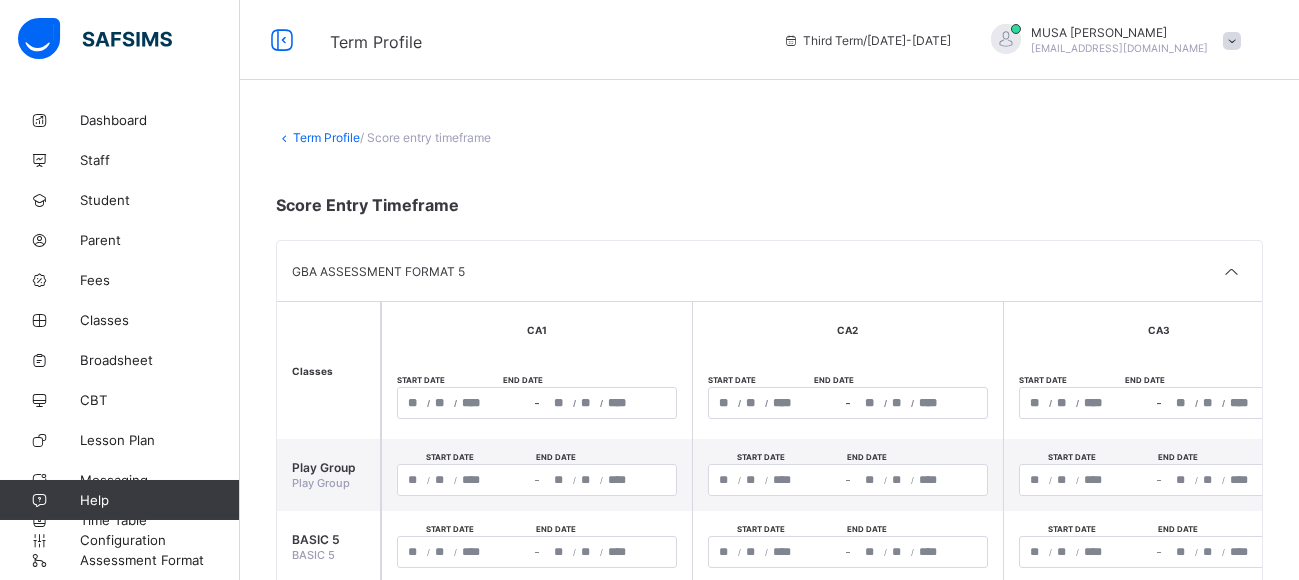 click on "/ / – / /" at bounding box center (537, 403) 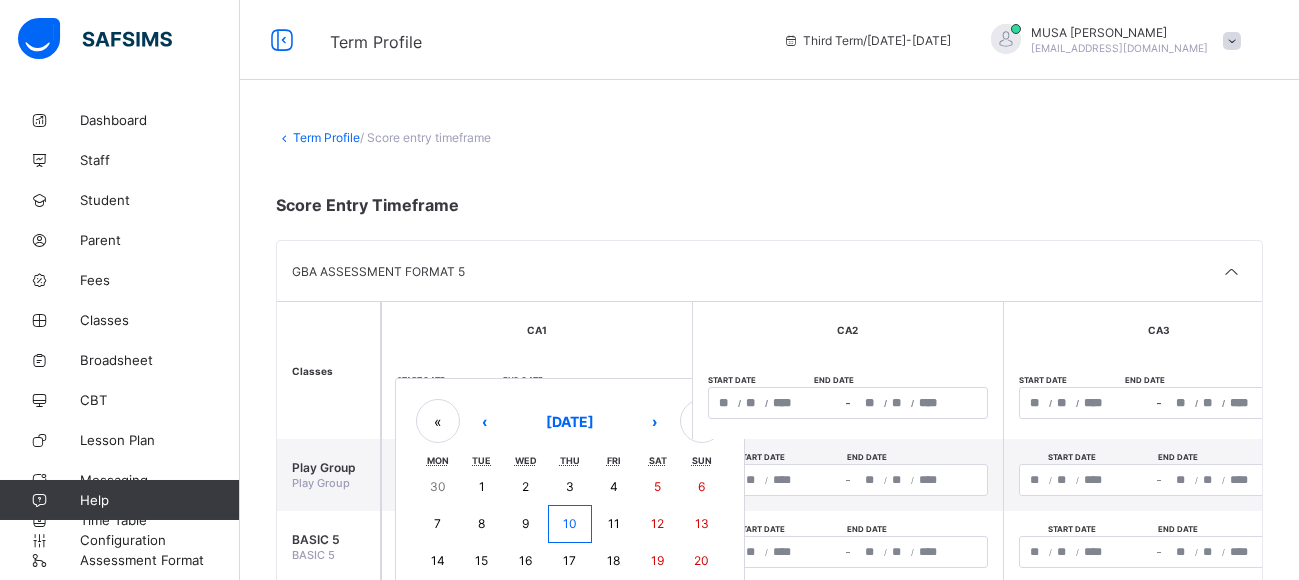 click on "10" at bounding box center [570, 524] 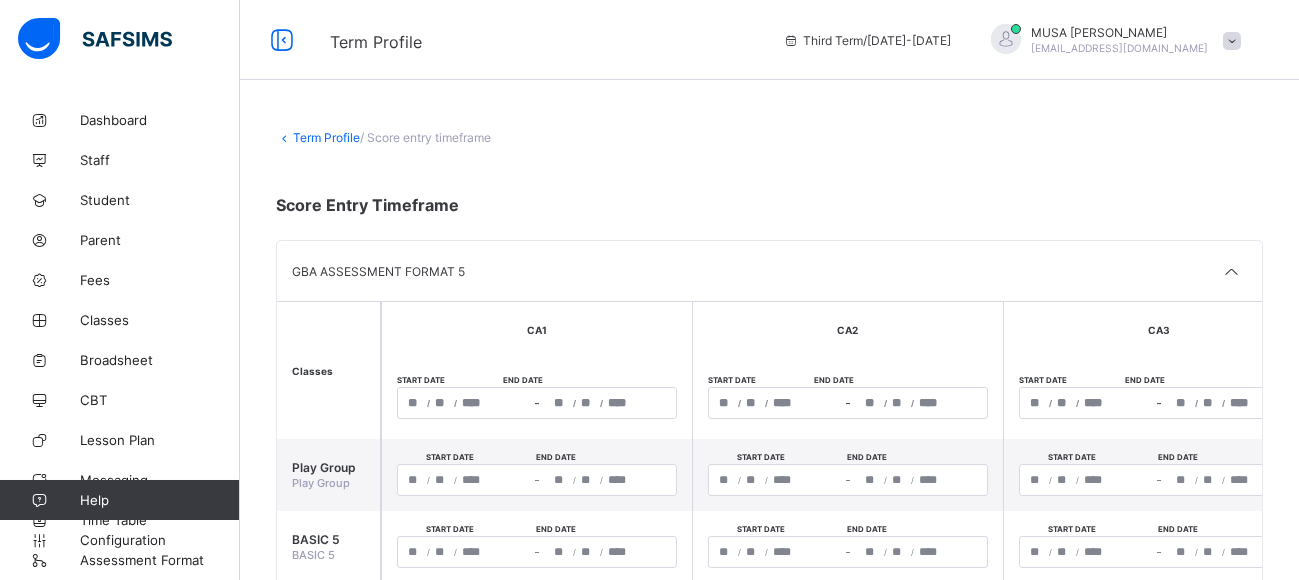 type on "**********" 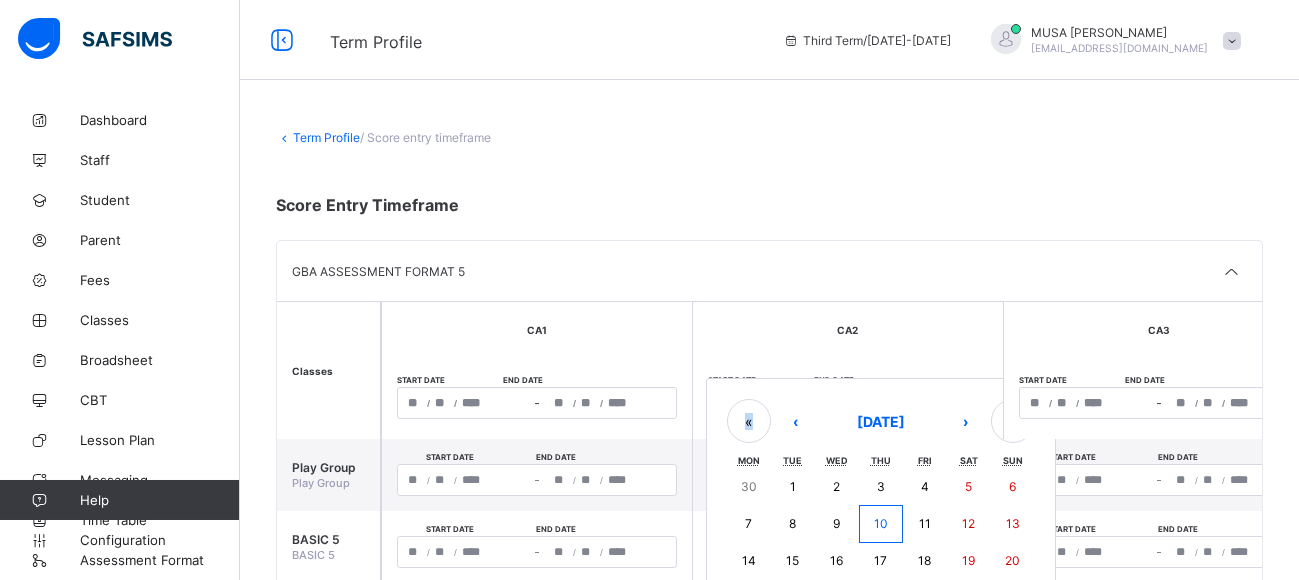 click on "10" at bounding box center (881, 523) 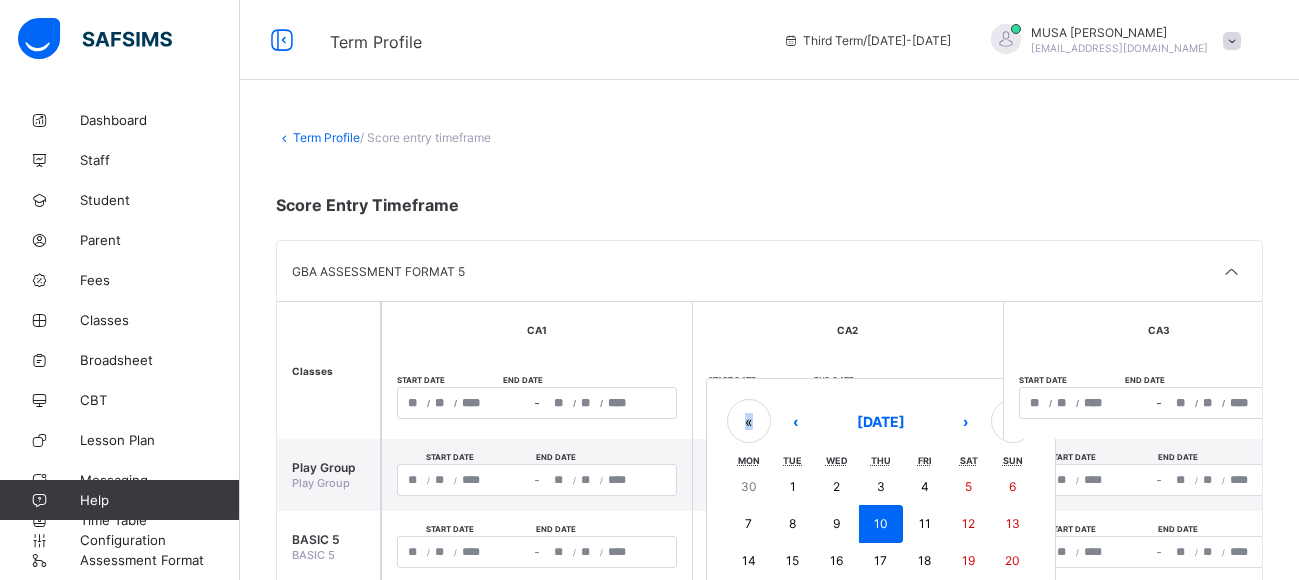 click on "10" at bounding box center (881, 523) 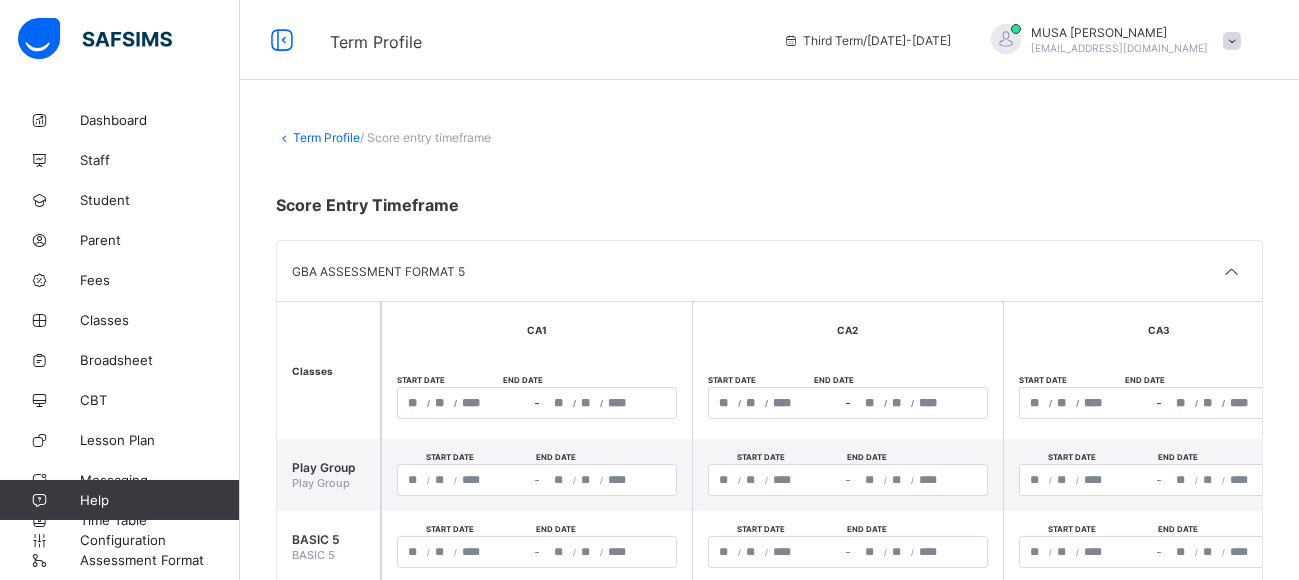click on "/ / – / /" at bounding box center (1159, 403) 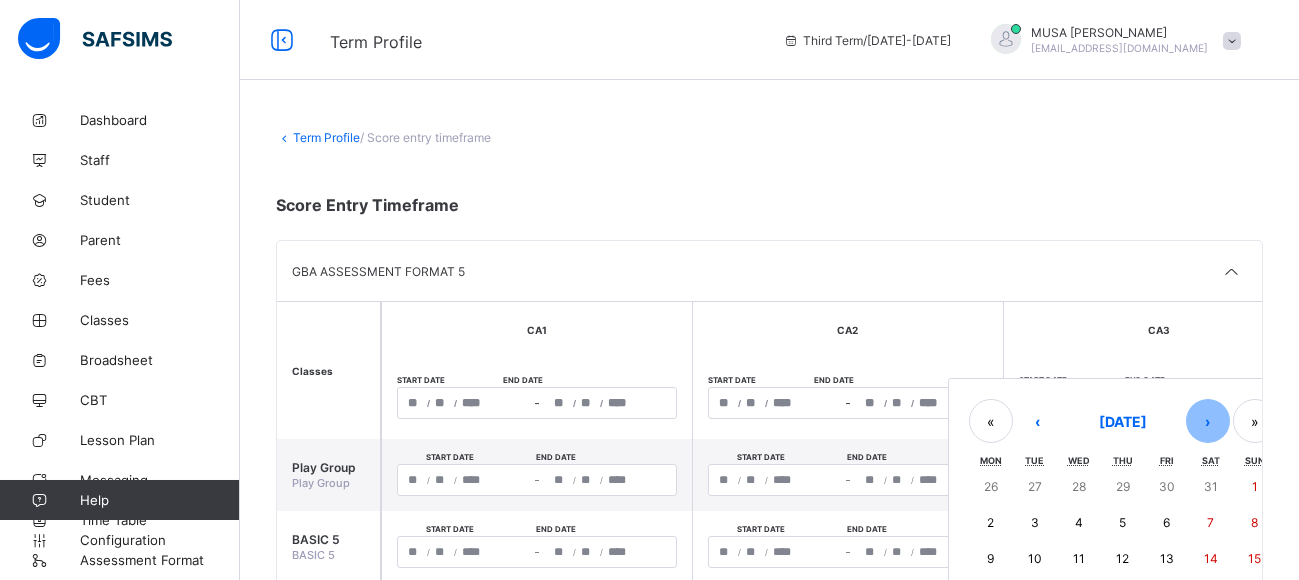 click on "›" at bounding box center [1208, 421] 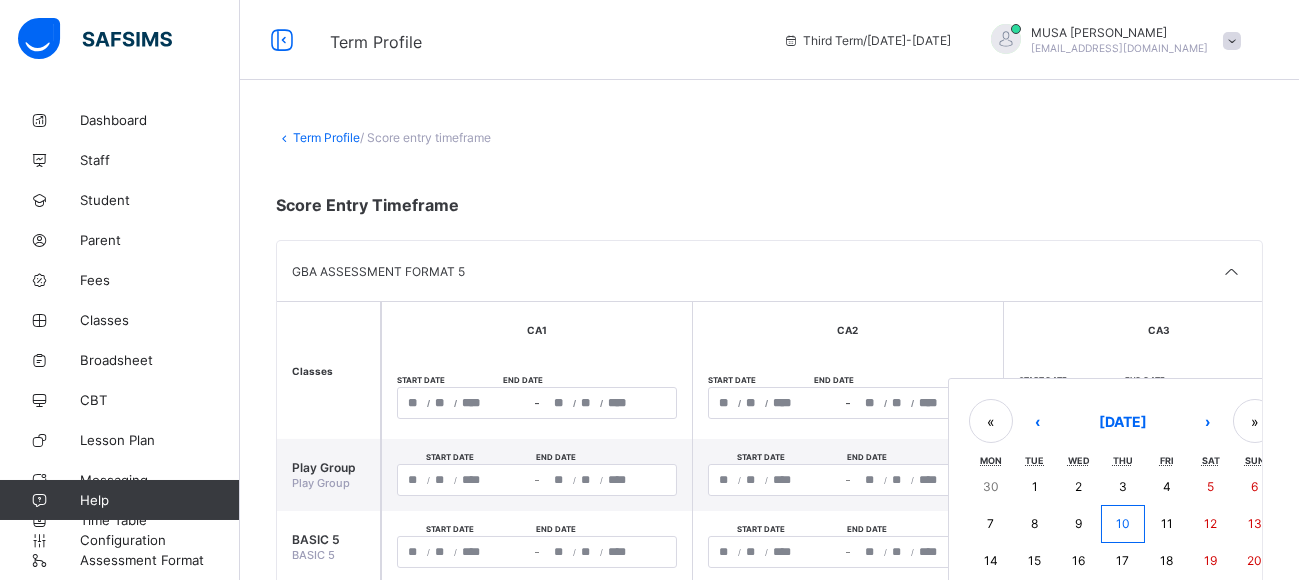 click on "10" at bounding box center (1123, 523) 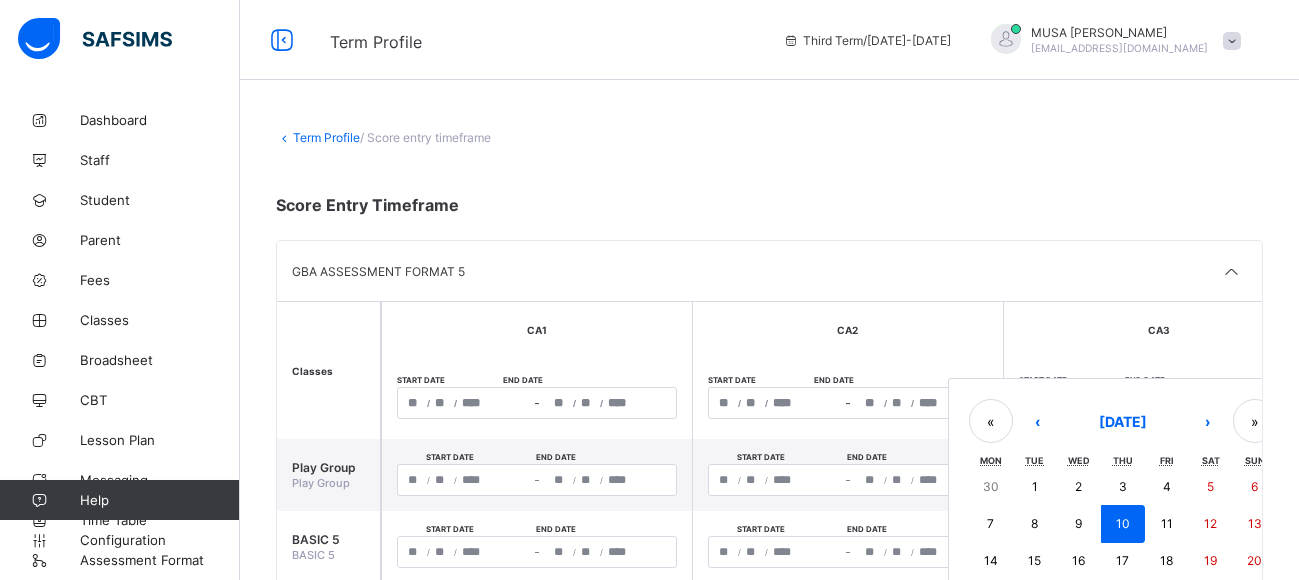 click on "10" at bounding box center [1123, 523] 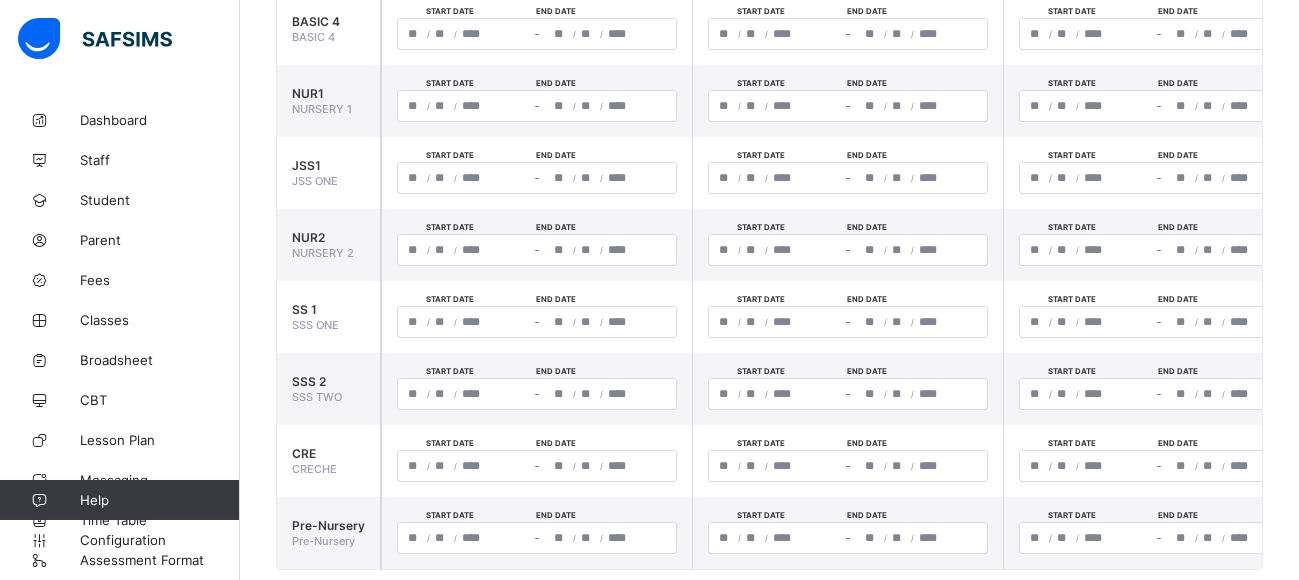 scroll, scrollTop: 1134, scrollLeft: 0, axis: vertical 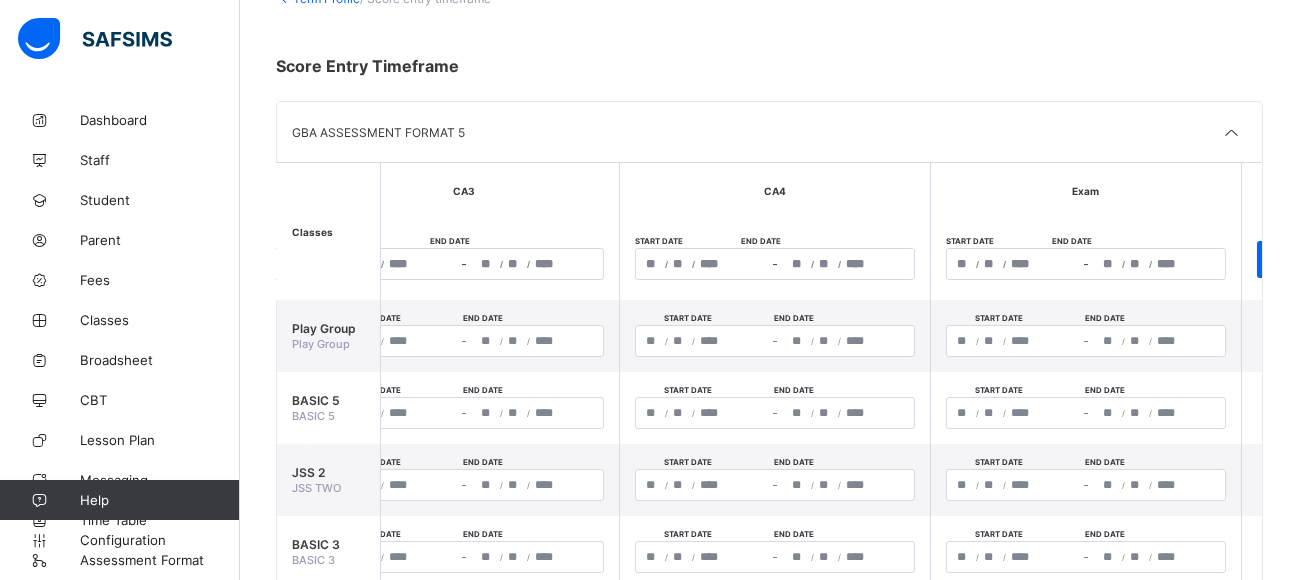 click on "/ / – / /" at bounding box center [775, 264] 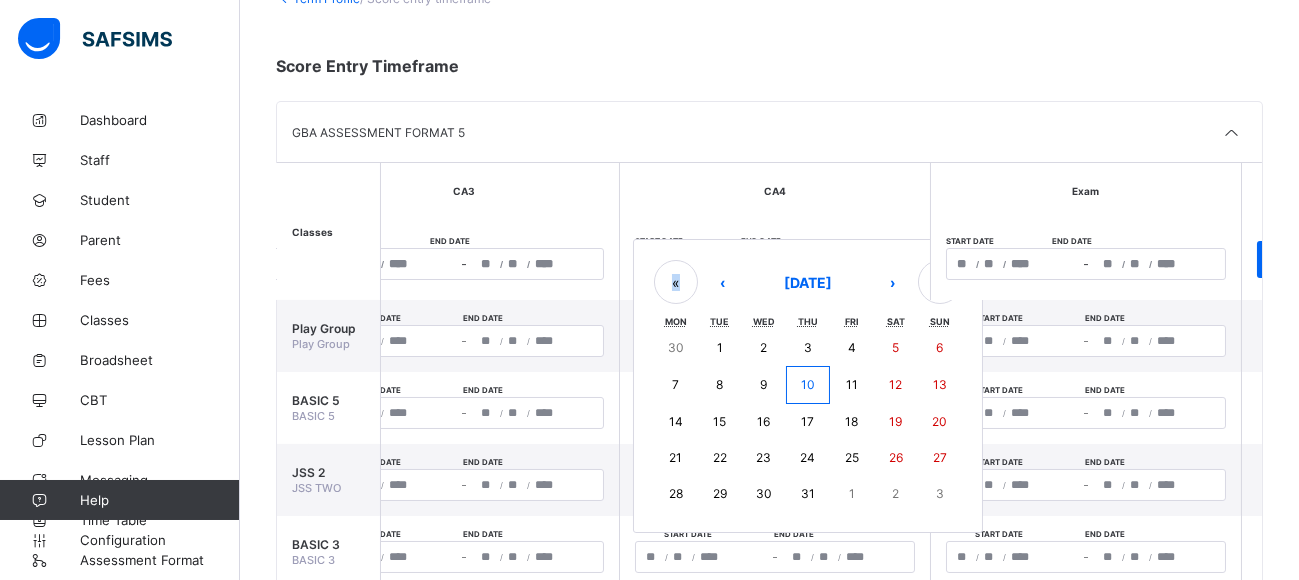 click on "10" at bounding box center [808, 384] 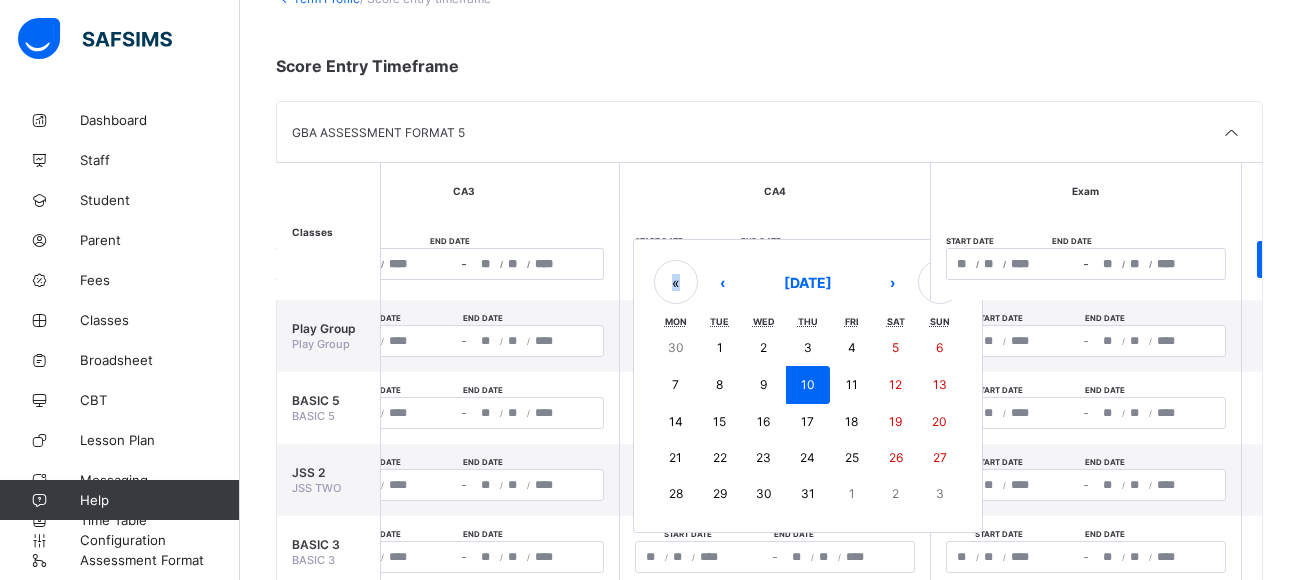click on "10" at bounding box center (808, 384) 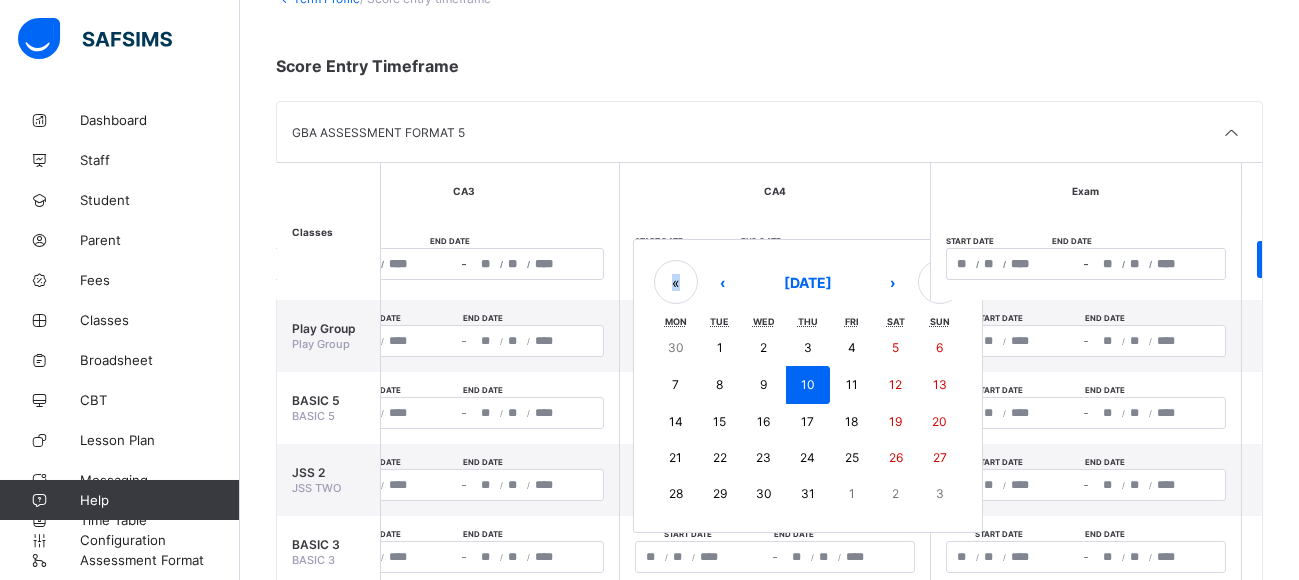 type on "**********" 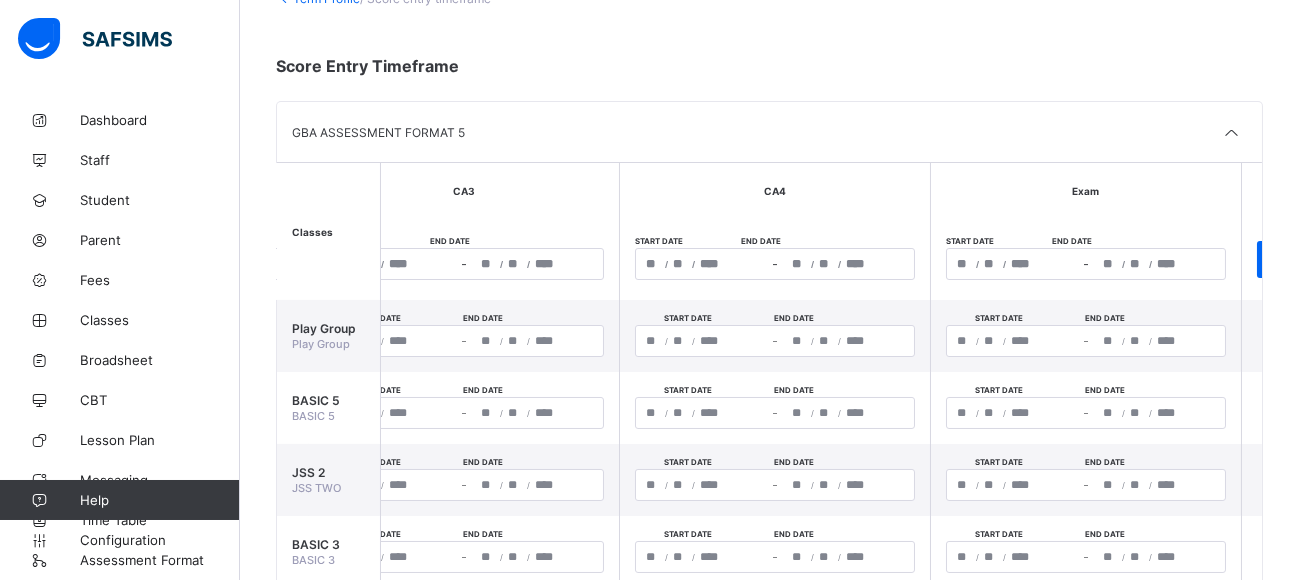 click on "/ / – / /" at bounding box center (1086, 264) 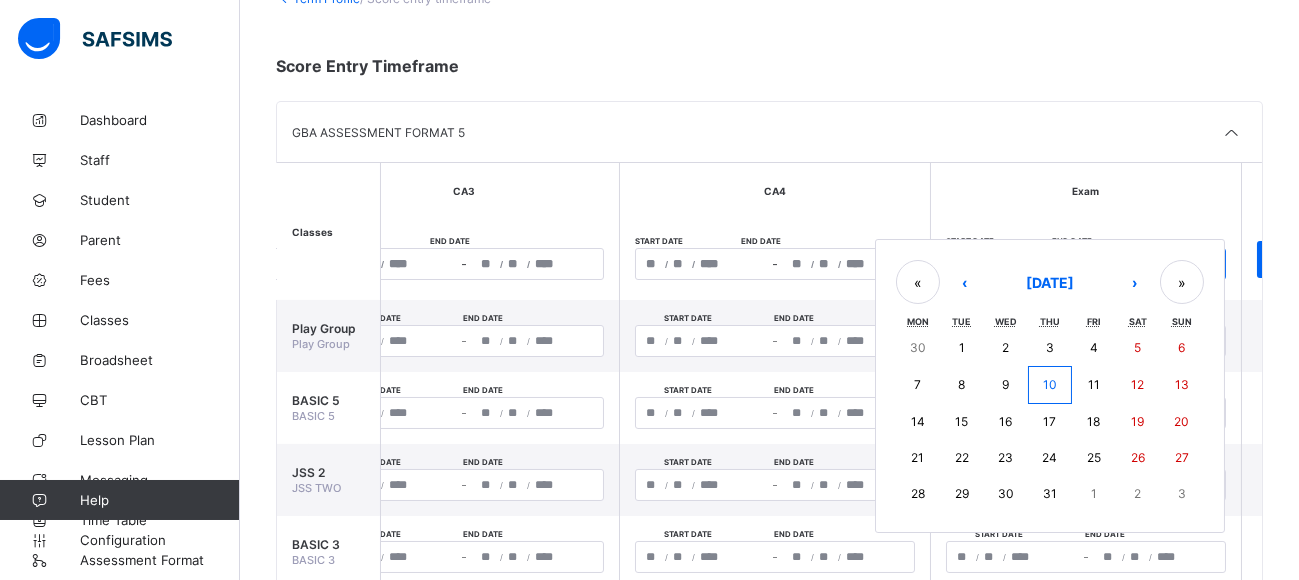 click on "10" at bounding box center (1050, 384) 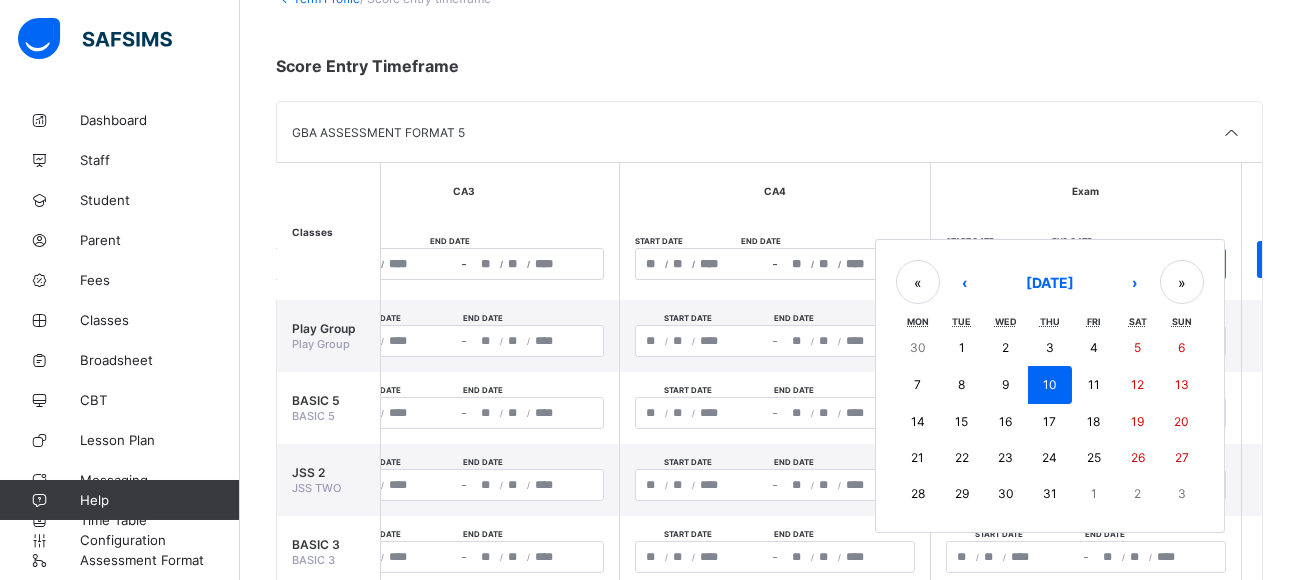 click on "10" at bounding box center [1050, 384] 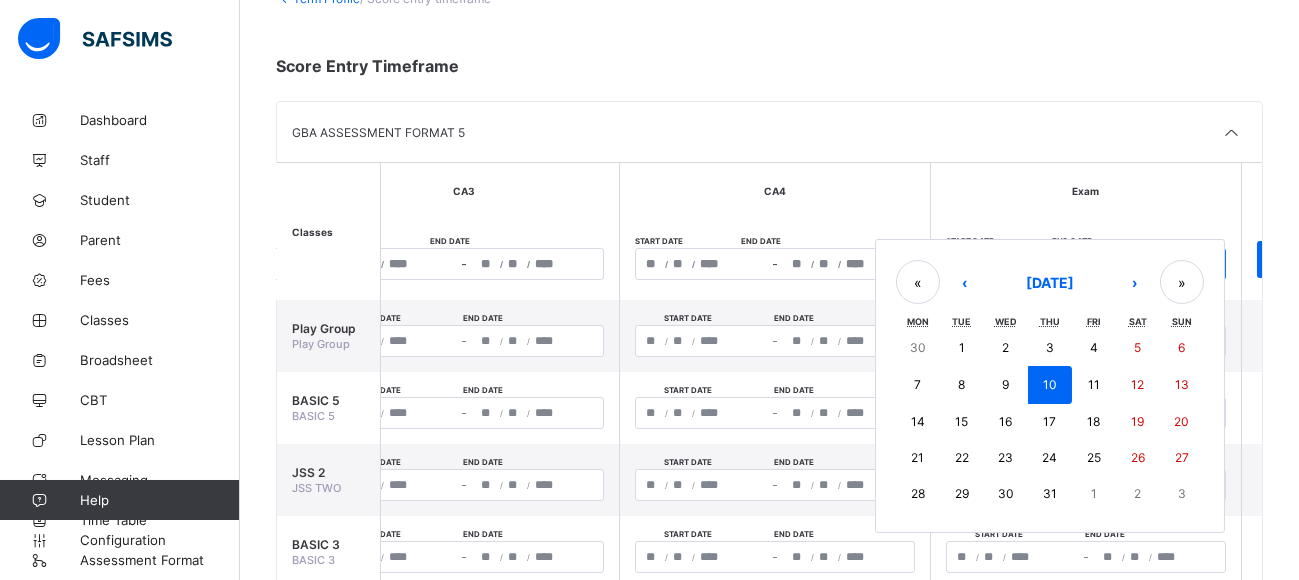 type on "**********" 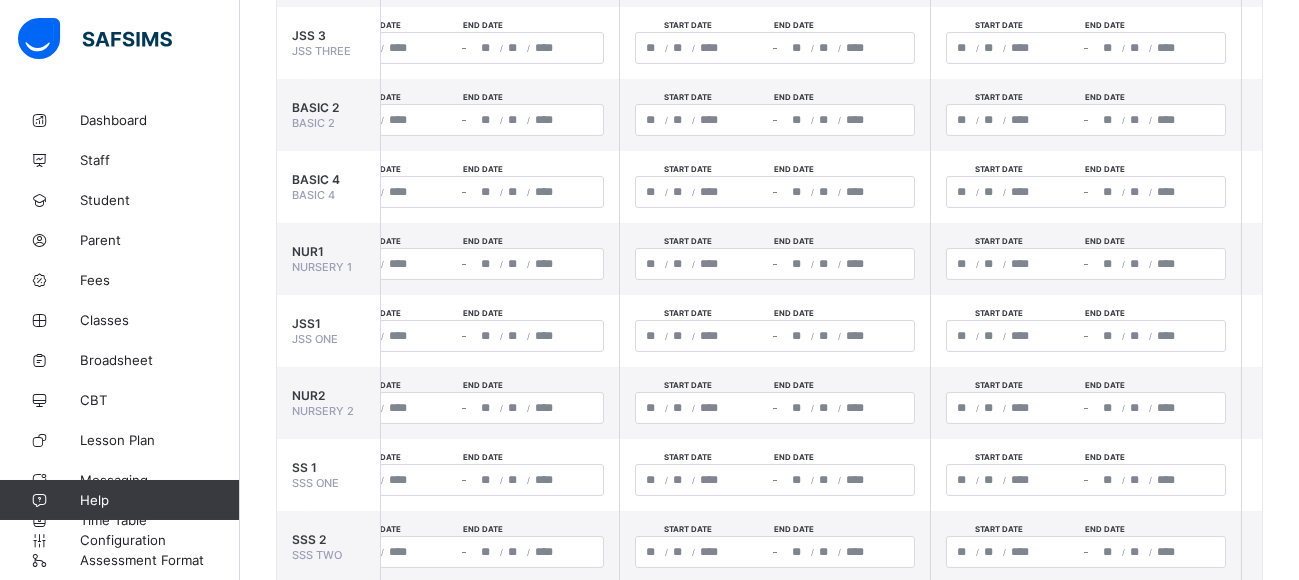scroll, scrollTop: 1134, scrollLeft: 0, axis: vertical 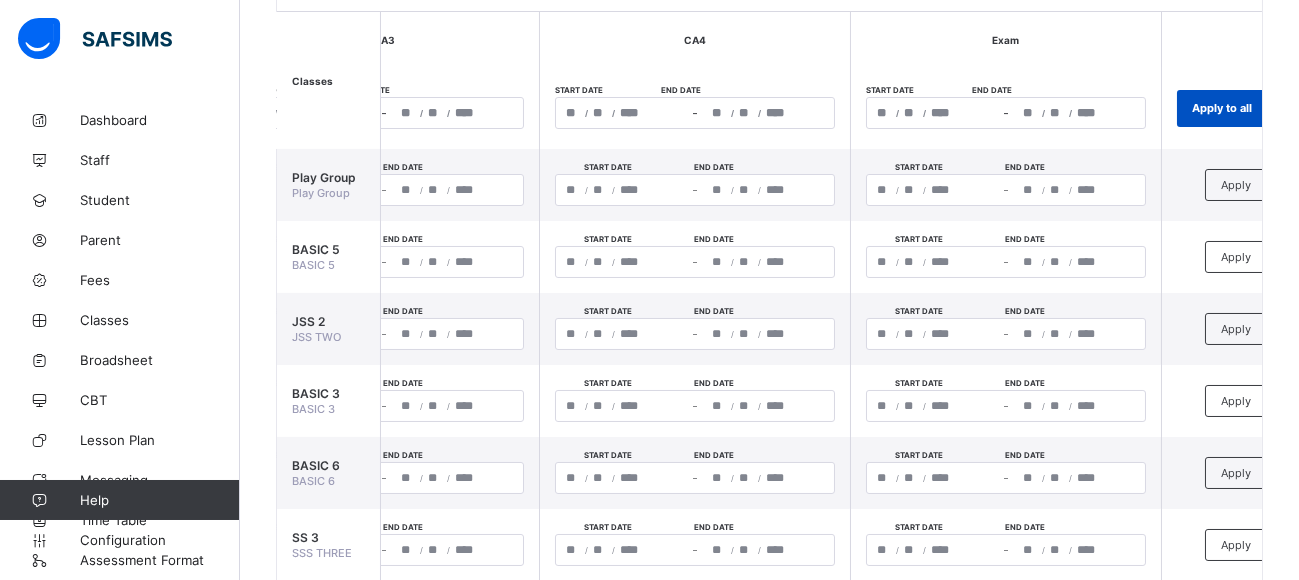 click on "Apply to all" at bounding box center (1222, 108) 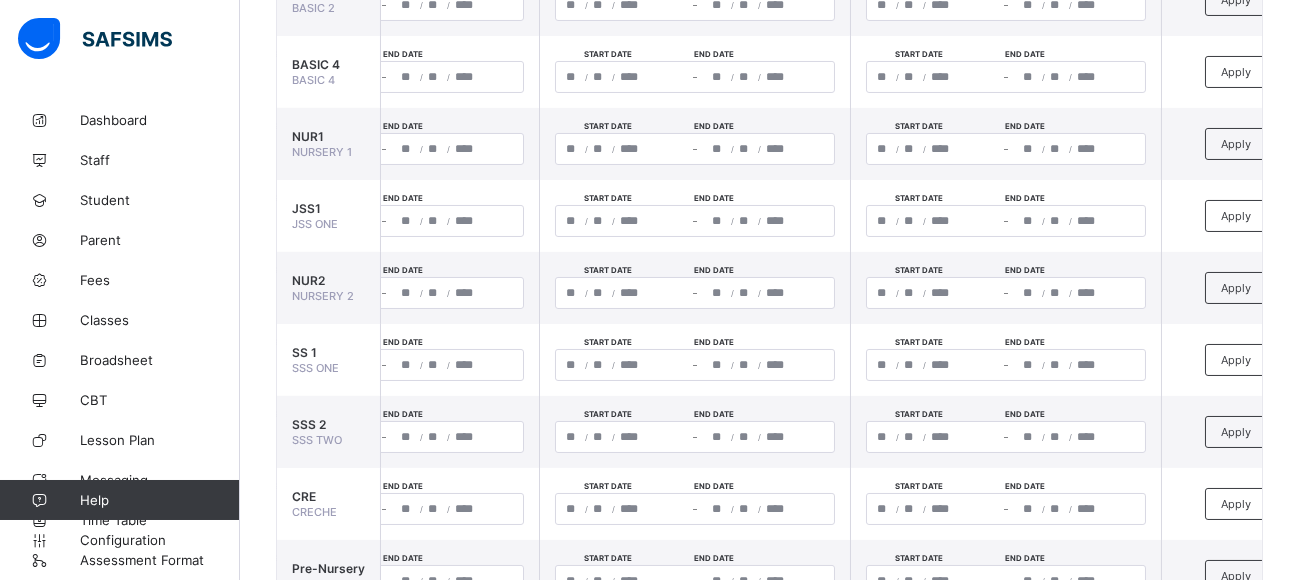 scroll, scrollTop: 1134, scrollLeft: 0, axis: vertical 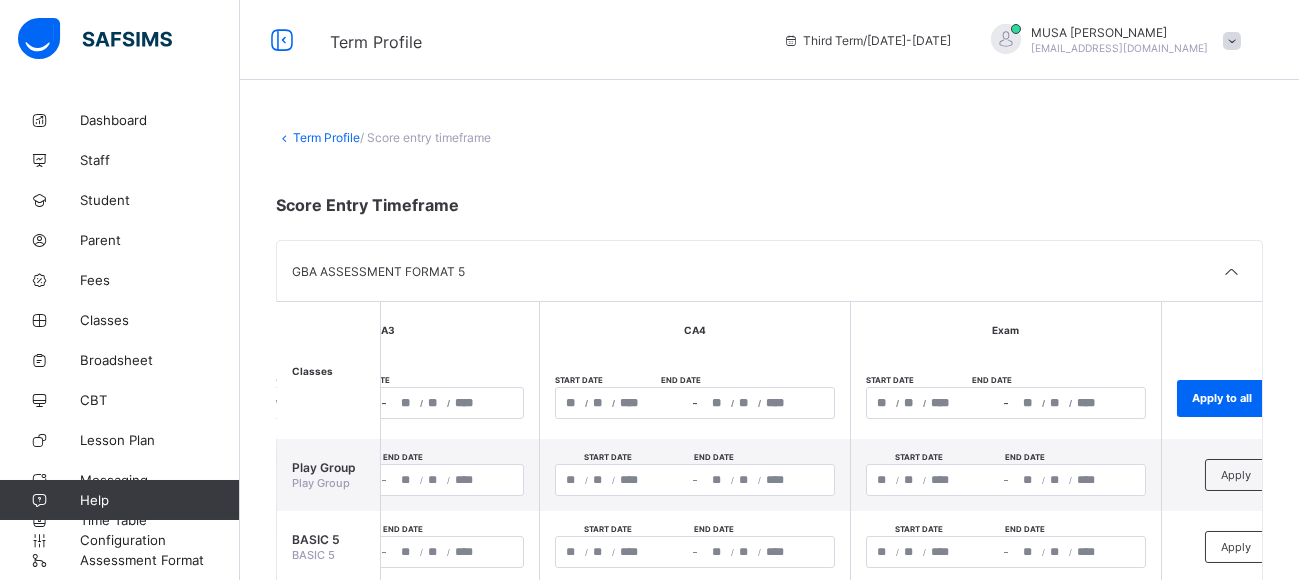 click at bounding box center [1232, 41] 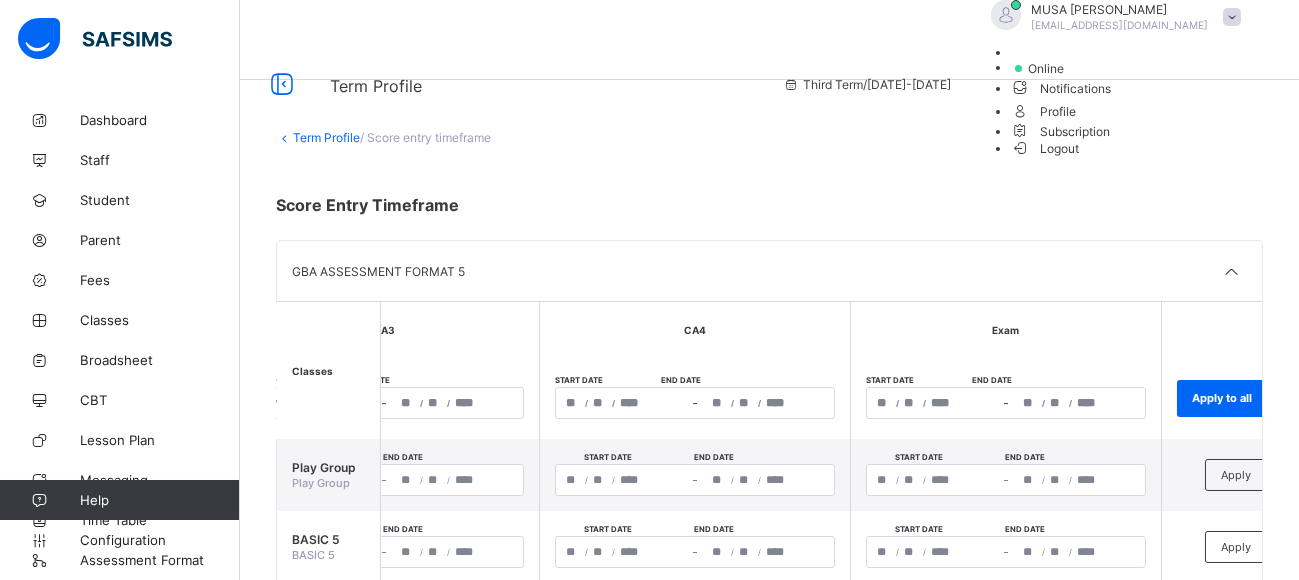 click on "Logout" at bounding box center (1045, 148) 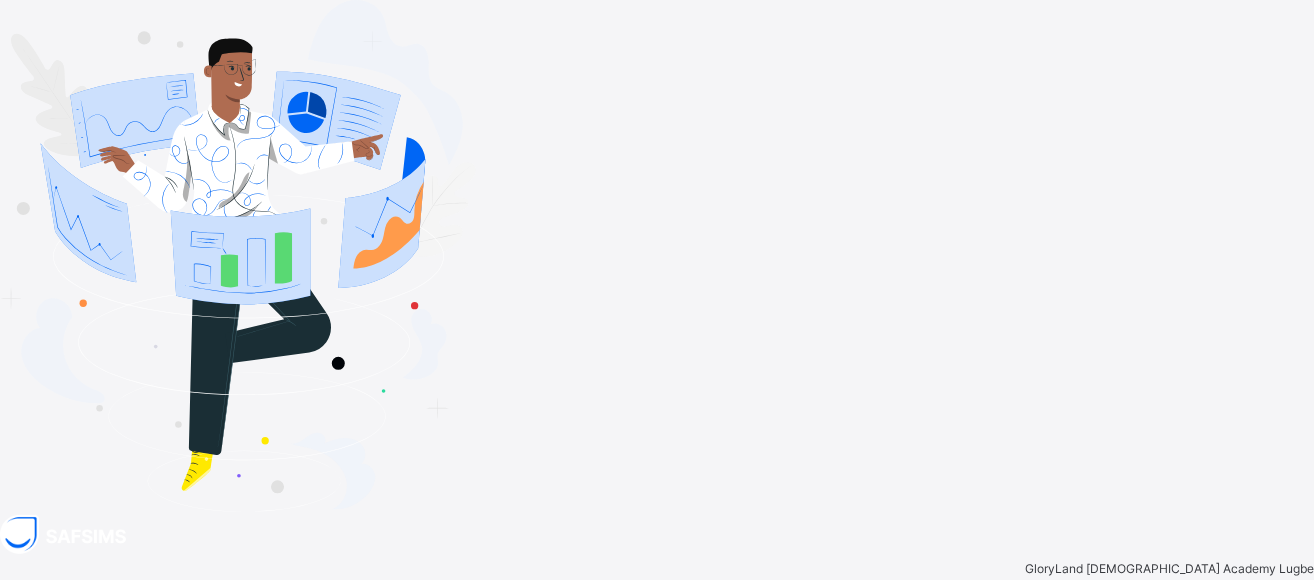 click on "**********" at bounding box center [91, 621] 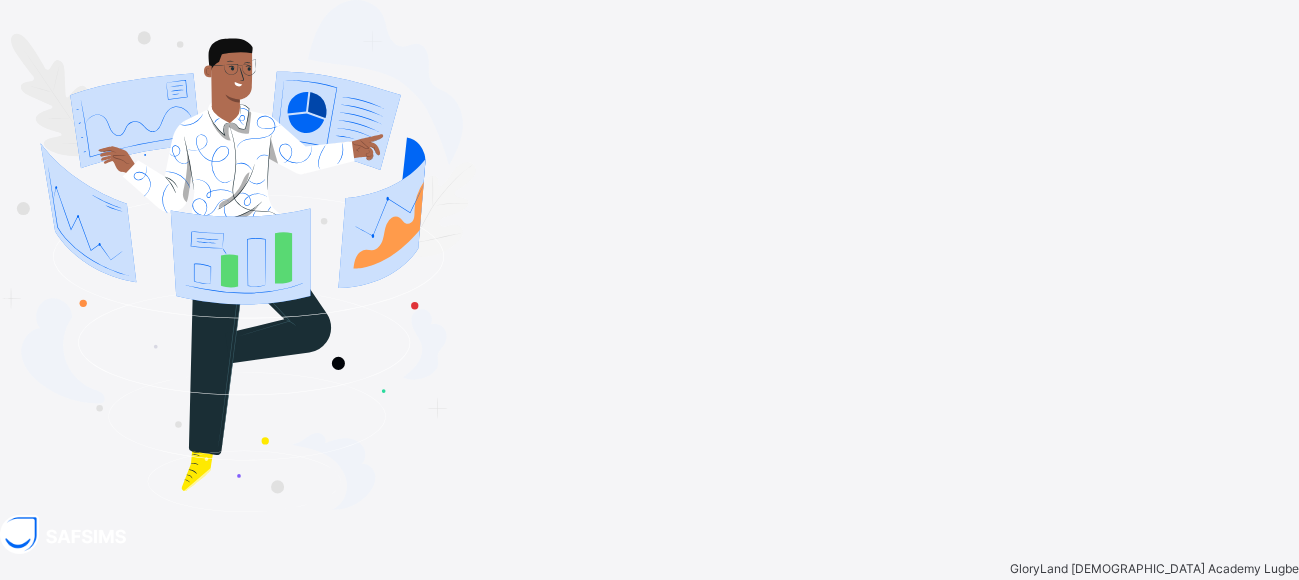 type on "*" 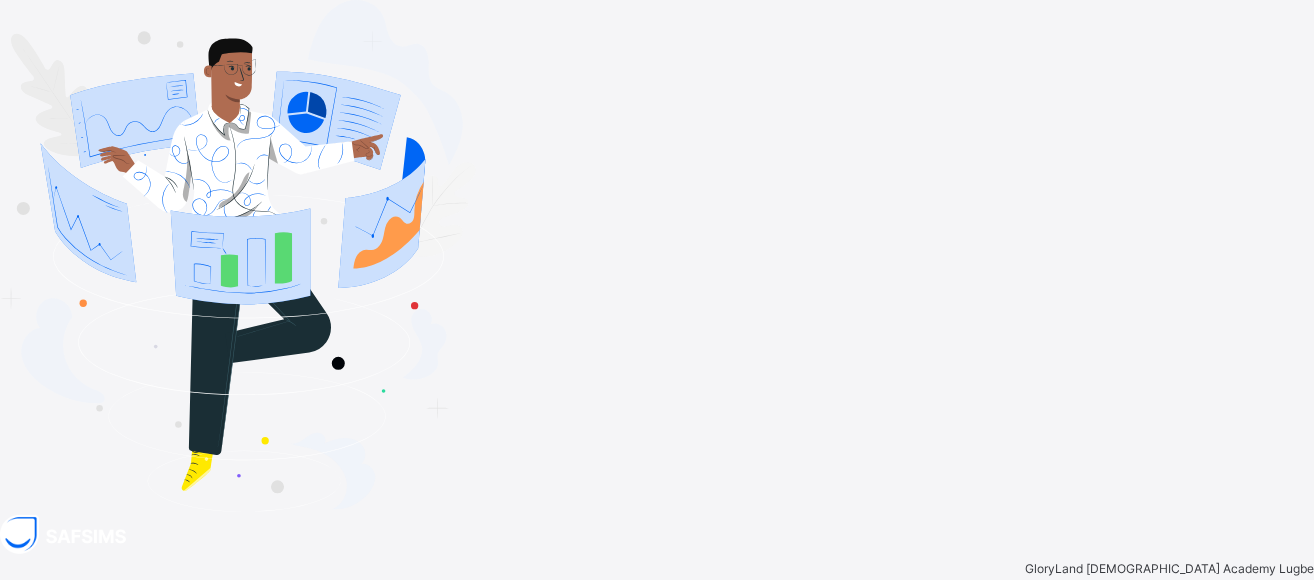 type on "**********" 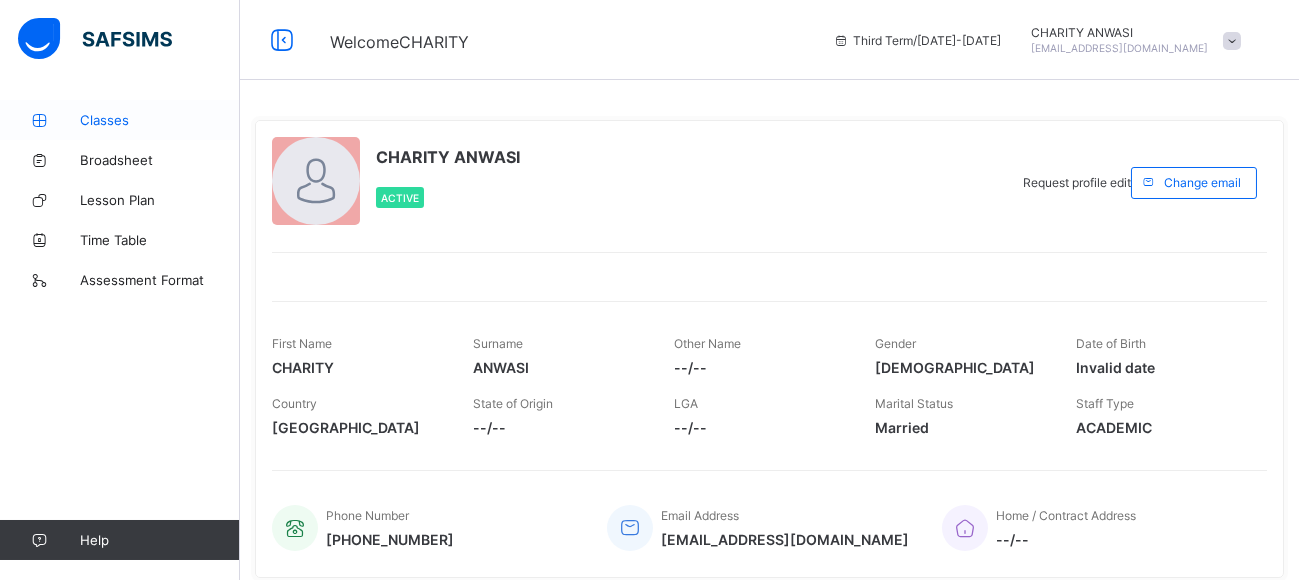 click on "Classes" at bounding box center [160, 120] 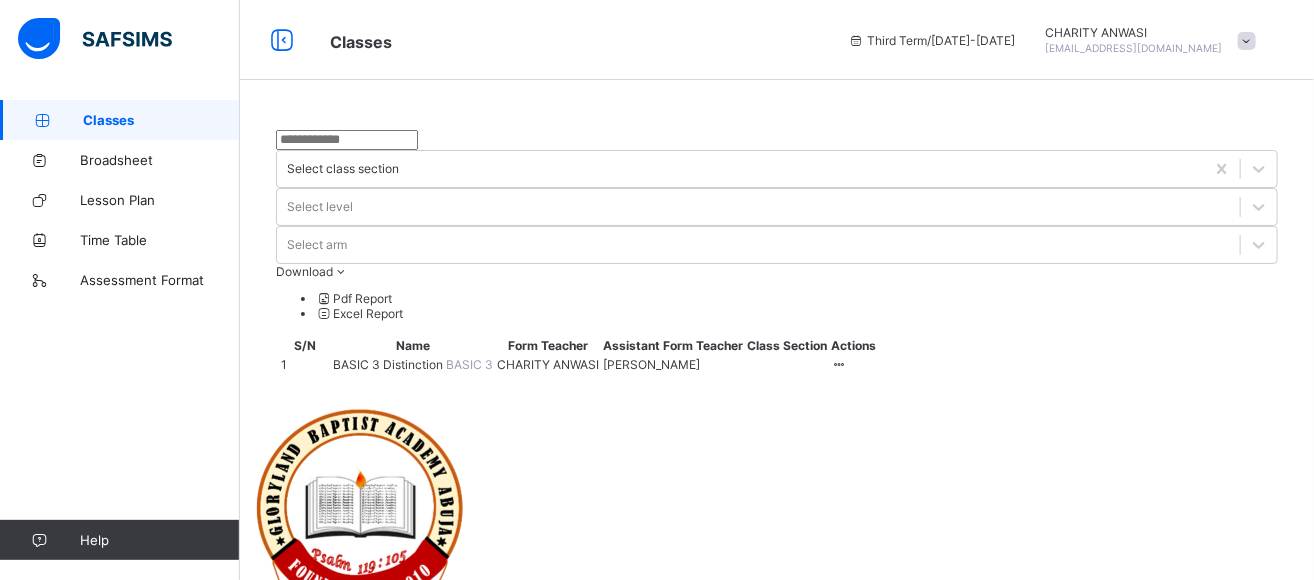 click on "BASIC 3   Distinction" at bounding box center (389, 364) 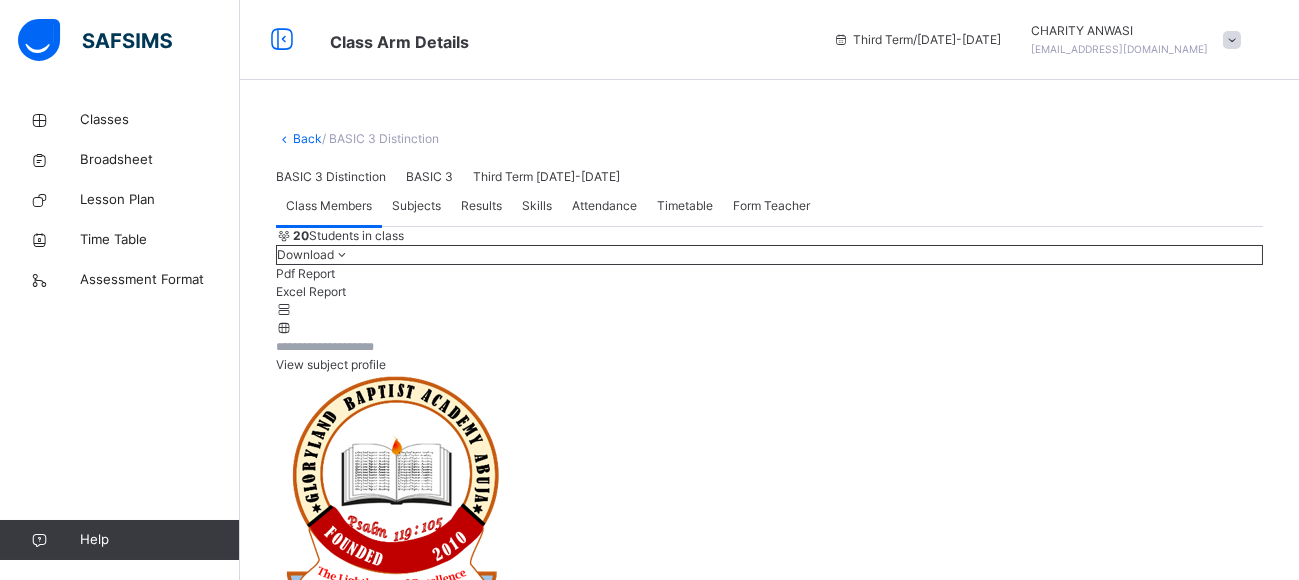 click on "Subjects" at bounding box center (416, 206) 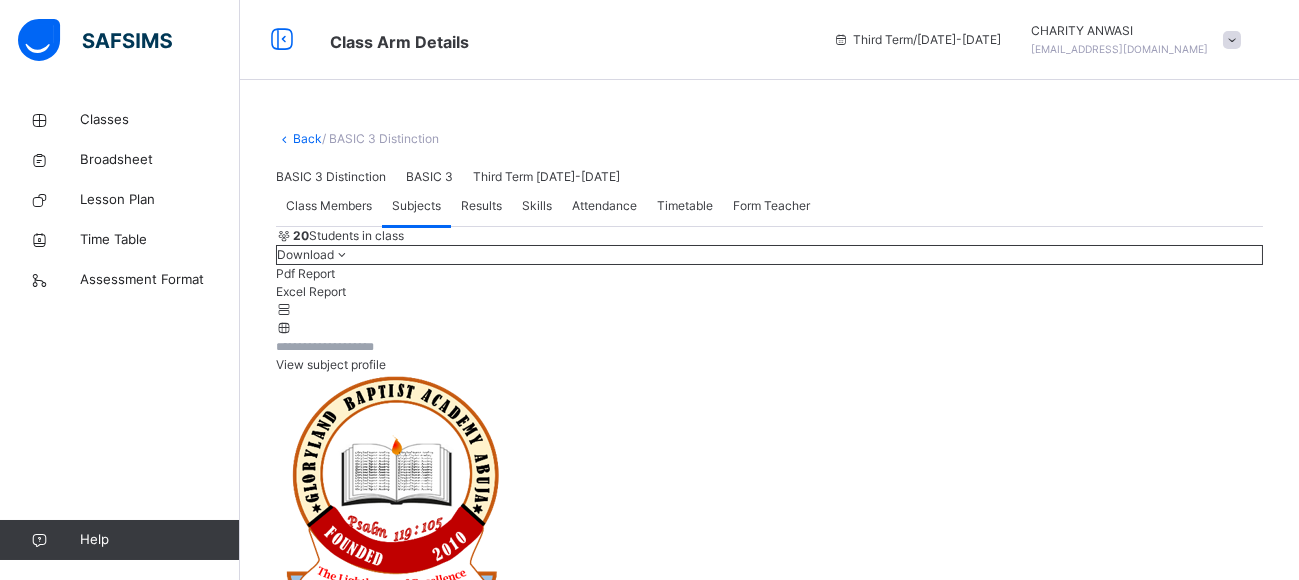 scroll, scrollTop: 223, scrollLeft: 0, axis: vertical 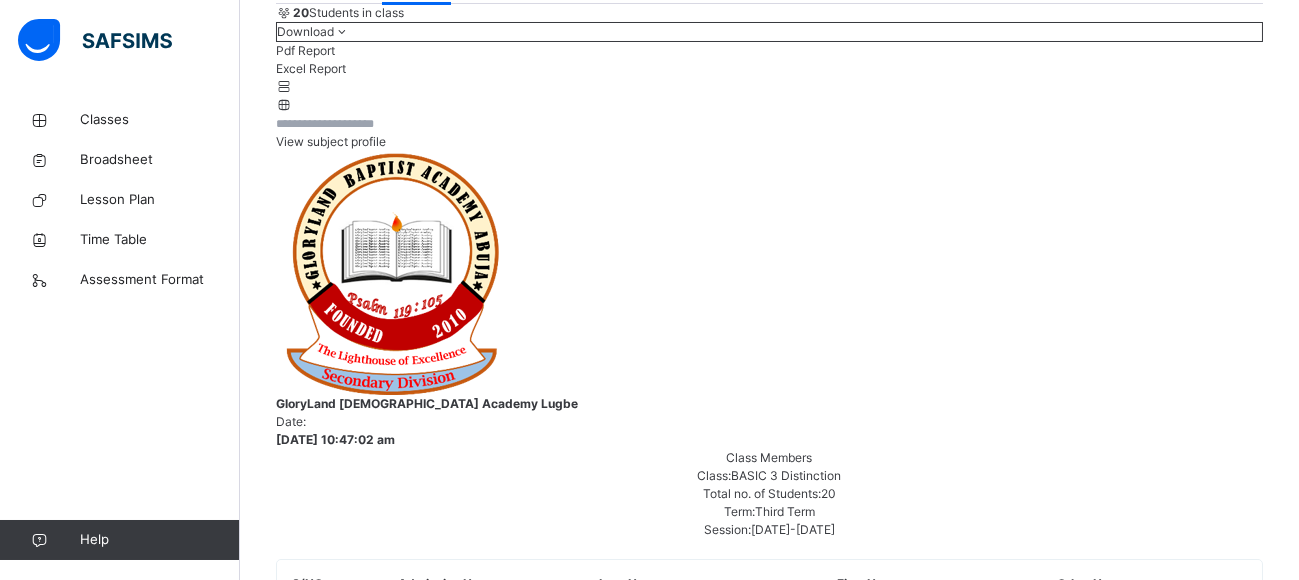 click on "Assess Students" at bounding box center (1201, 3073) 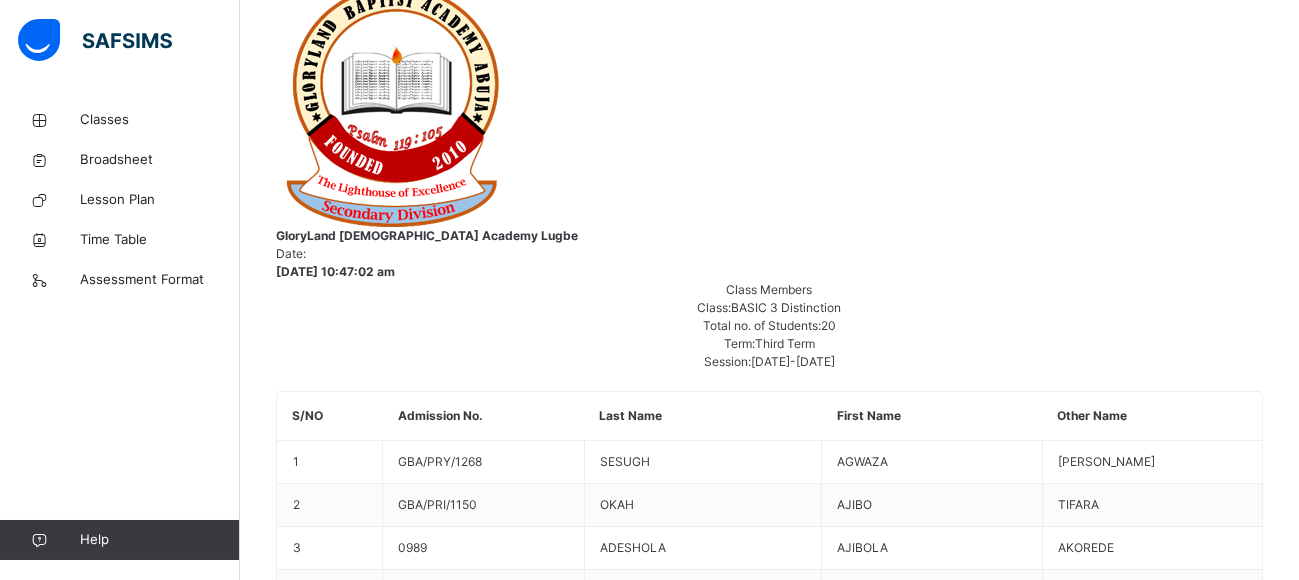 click on "Score Sheet Score Sheet Show Comments   Generate comment for all student   Save Entries Class Level:  BASIC 3   Distinction Subject:  Mathematics Session:  2024/2025 Session Session:  Third Term Students CA1 CA2 CA3 CA4 Exam TOTAL /100 Comment CA1 TOTAL / 10 CA2 TOTAL / 20 CA3 TOTAL / 5 CA4 TOTAL / 5 Exam TOTAL / 60   ×   Subject Teacher’s Comment Generate and see in full the comment developed by the AI with an option to regenerate the comment Sims Bot Please wait while the Sims Bot generates comments for all your students" at bounding box center (769, 4451) 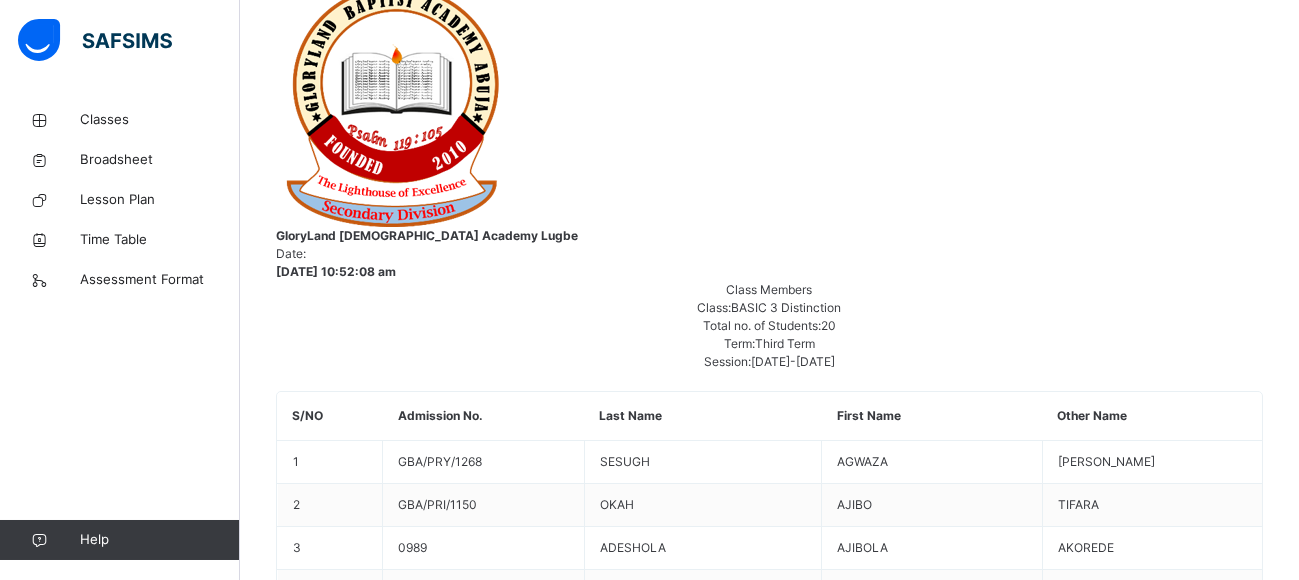 click on "‌" at bounding box center (769, 4697) 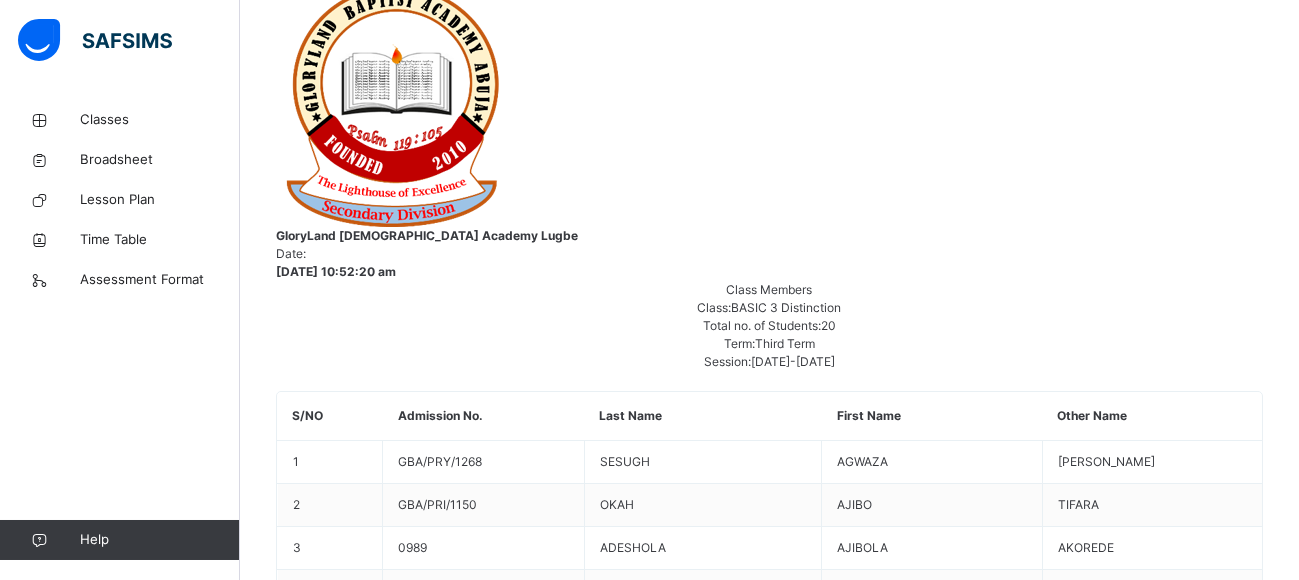 scroll, scrollTop: 131, scrollLeft: 0, axis: vertical 